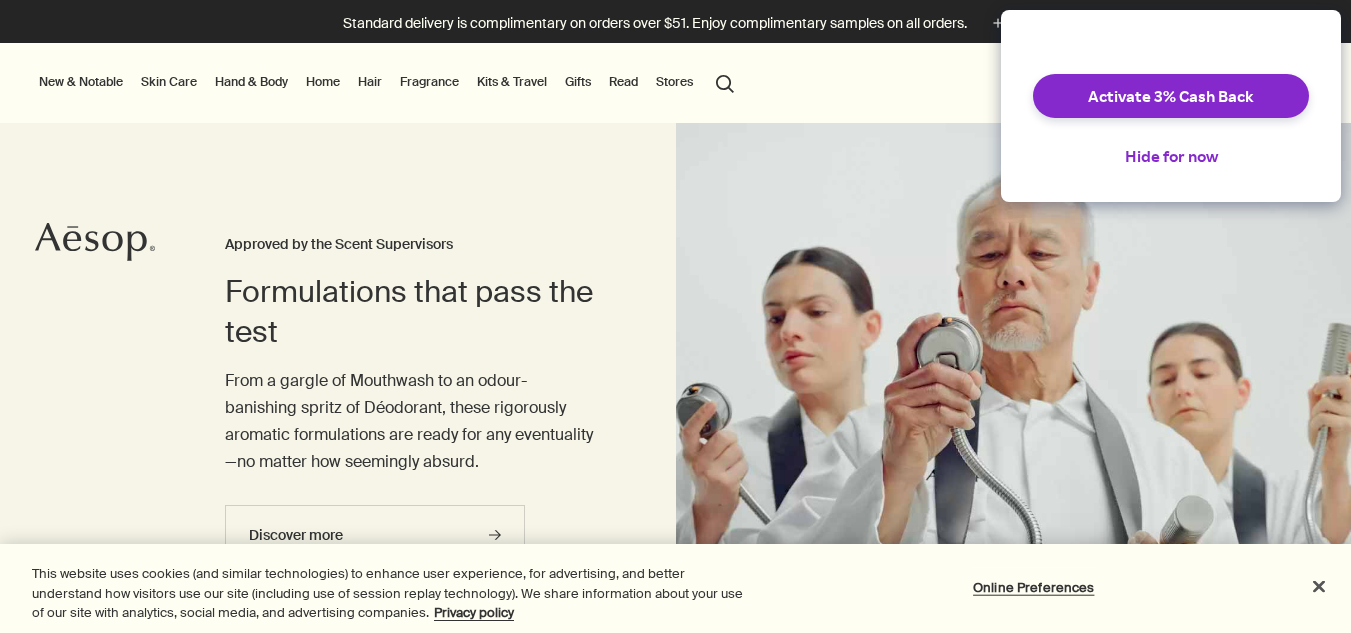 scroll, scrollTop: 0, scrollLeft: 0, axis: both 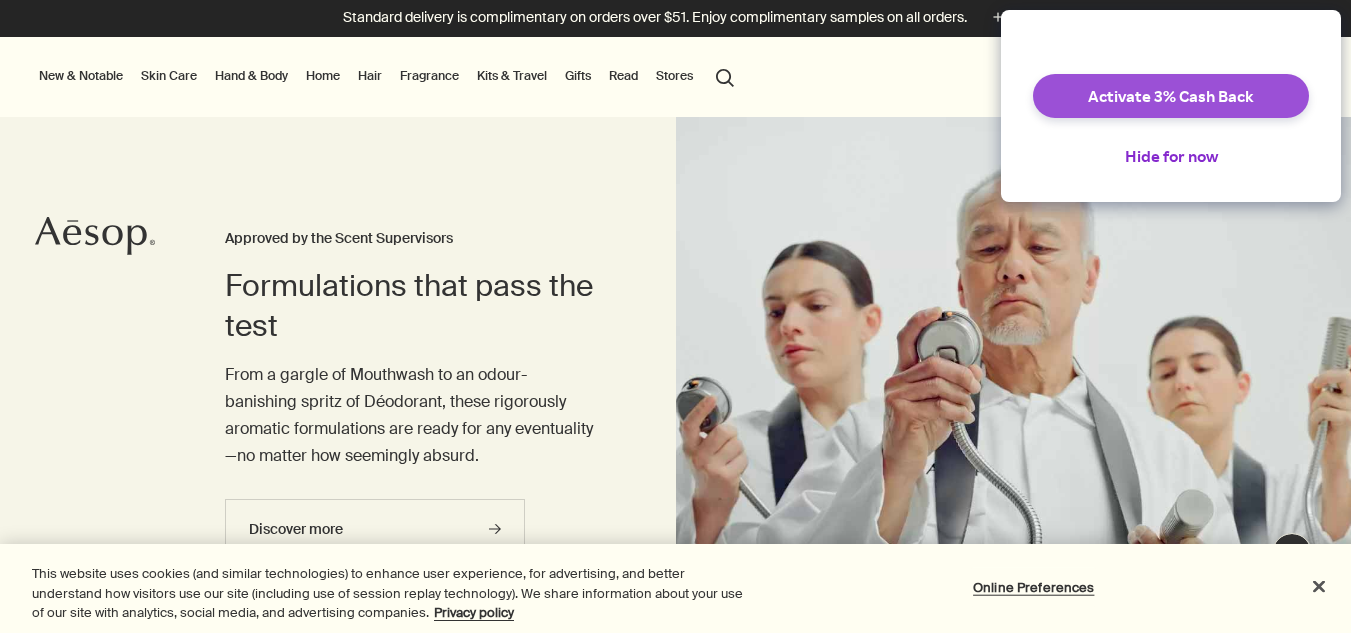 click on "Activate 3% Cash Back" at bounding box center [1171, 96] 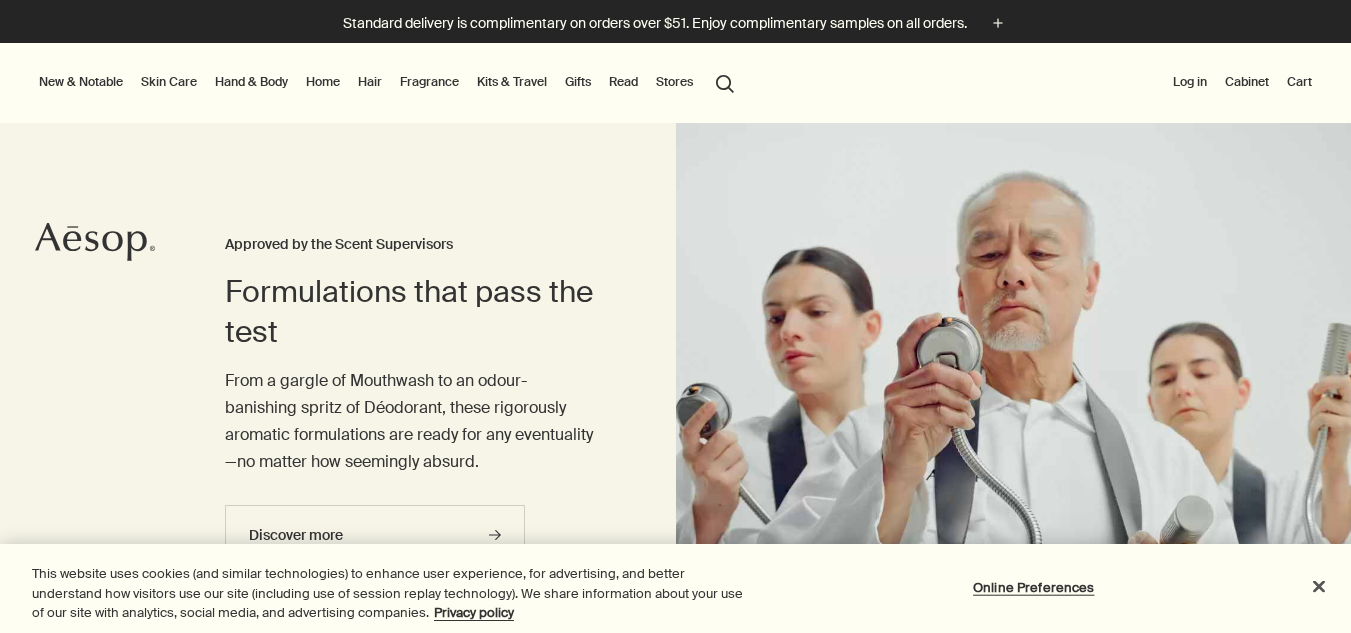 scroll, scrollTop: 0, scrollLeft: 0, axis: both 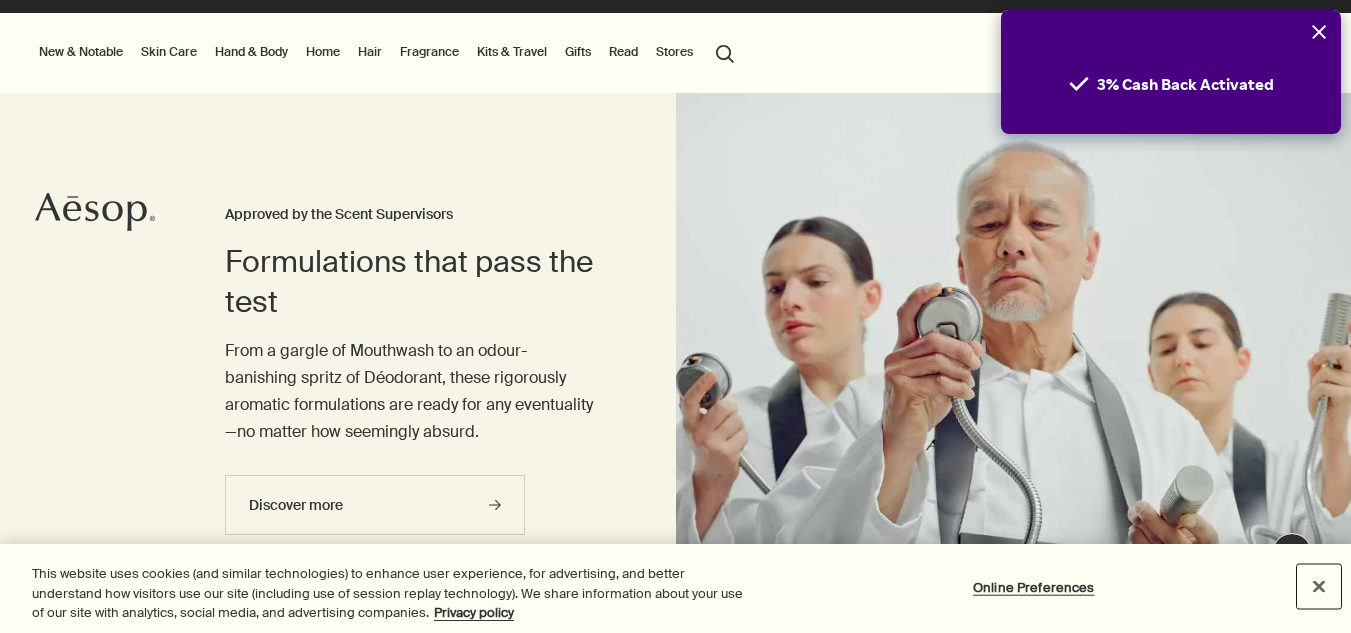 click at bounding box center [1319, 586] 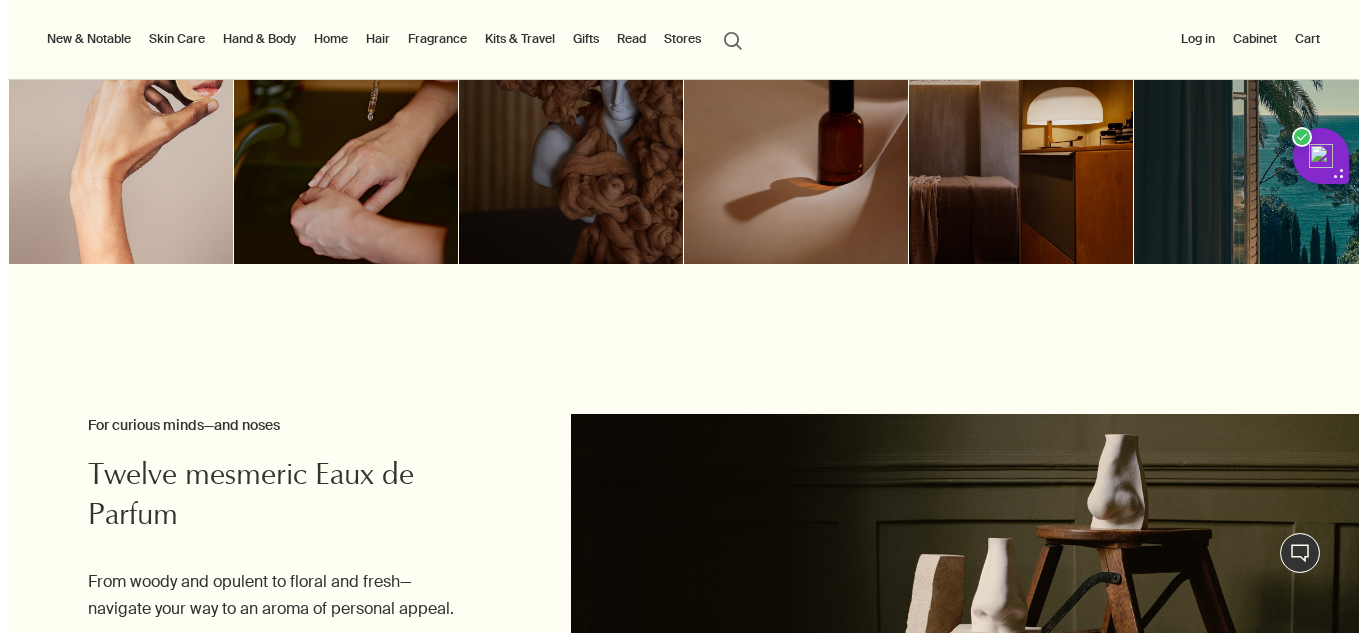 scroll, scrollTop: 1834, scrollLeft: 0, axis: vertical 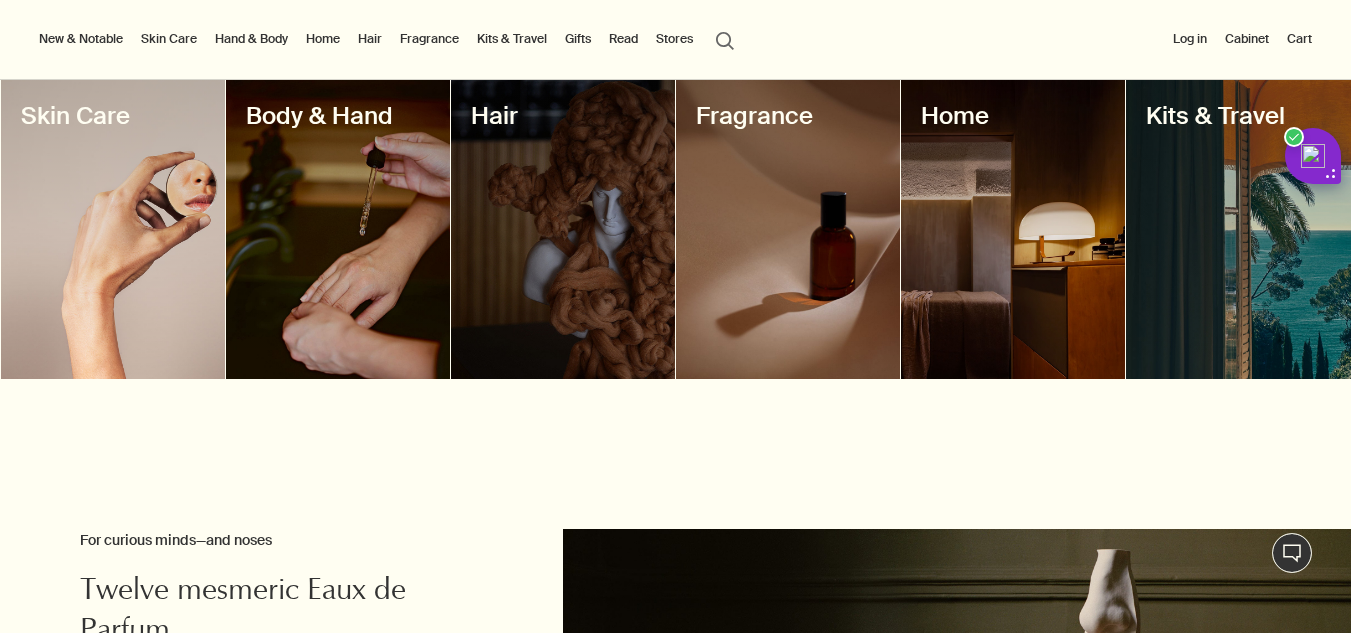click on "Skin Care" at bounding box center (169, 39) 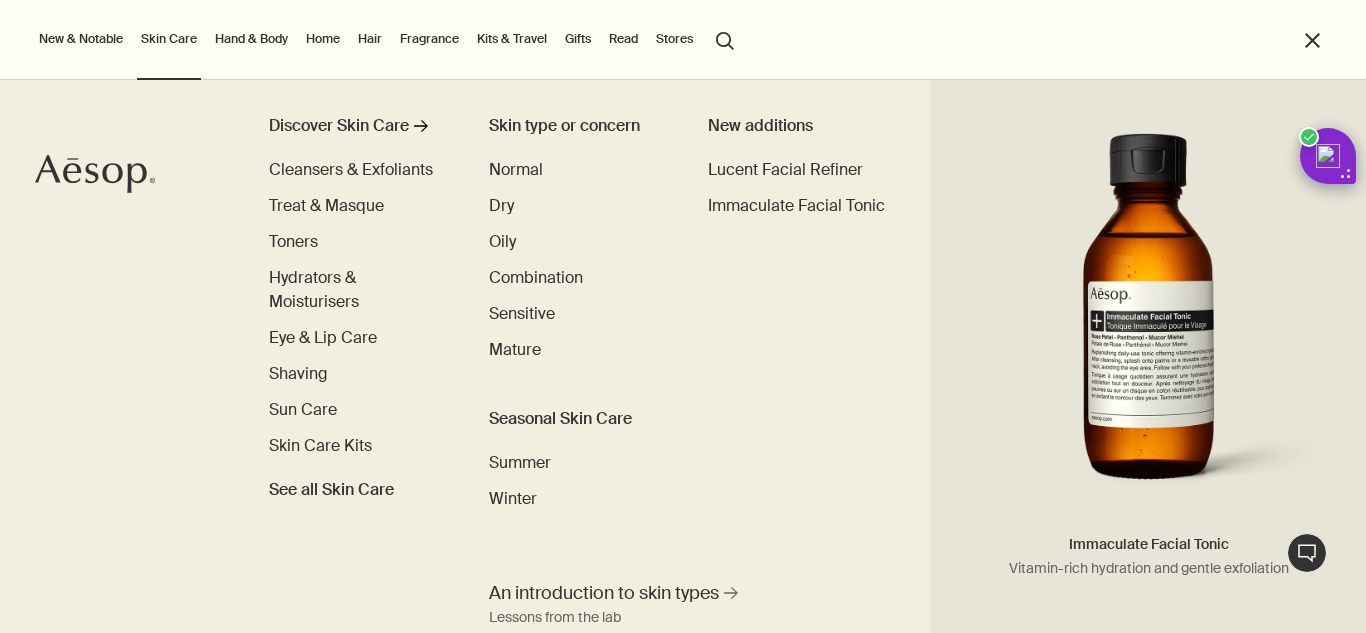 scroll, scrollTop: 0, scrollLeft: 0, axis: both 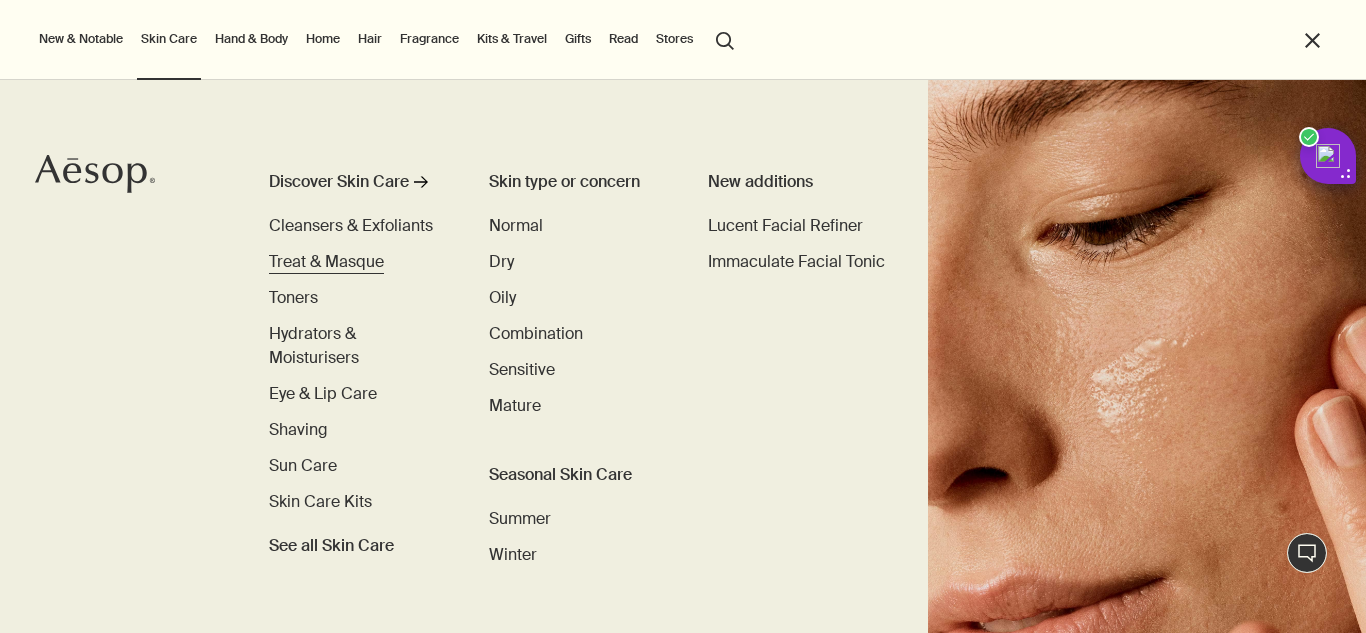 drag, startPoint x: 359, startPoint y: 259, endPoint x: 309, endPoint y: 262, distance: 50.08992 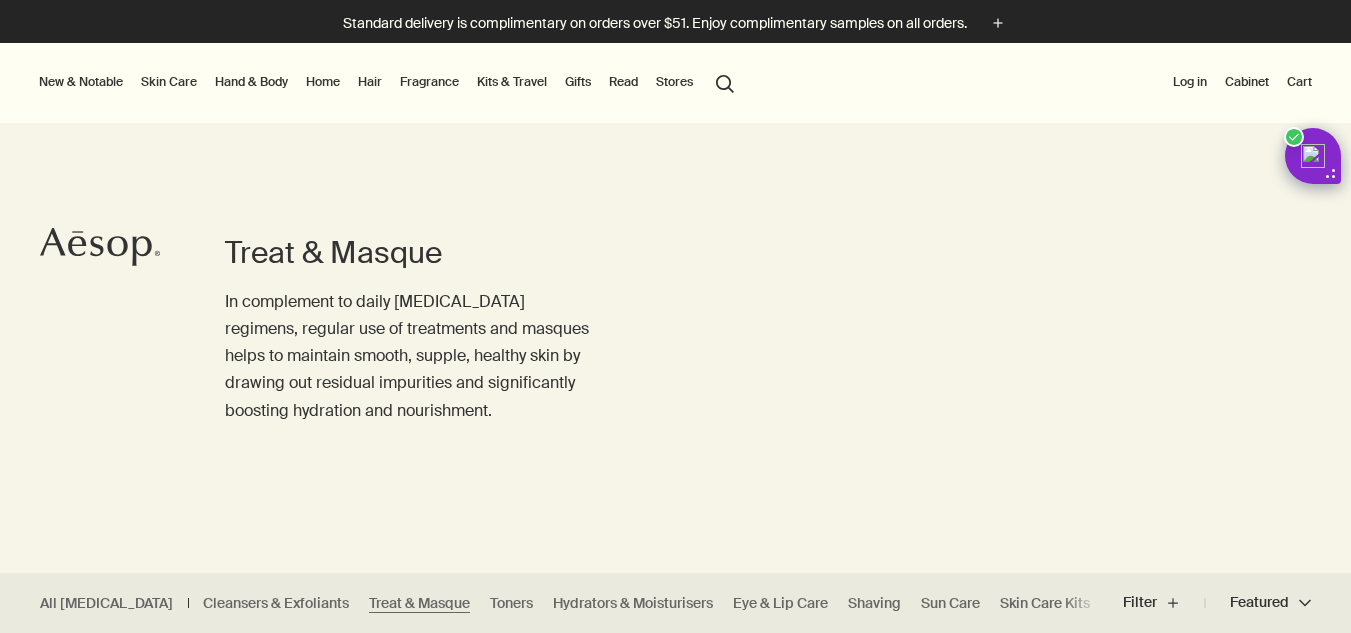 scroll, scrollTop: 160, scrollLeft: 0, axis: vertical 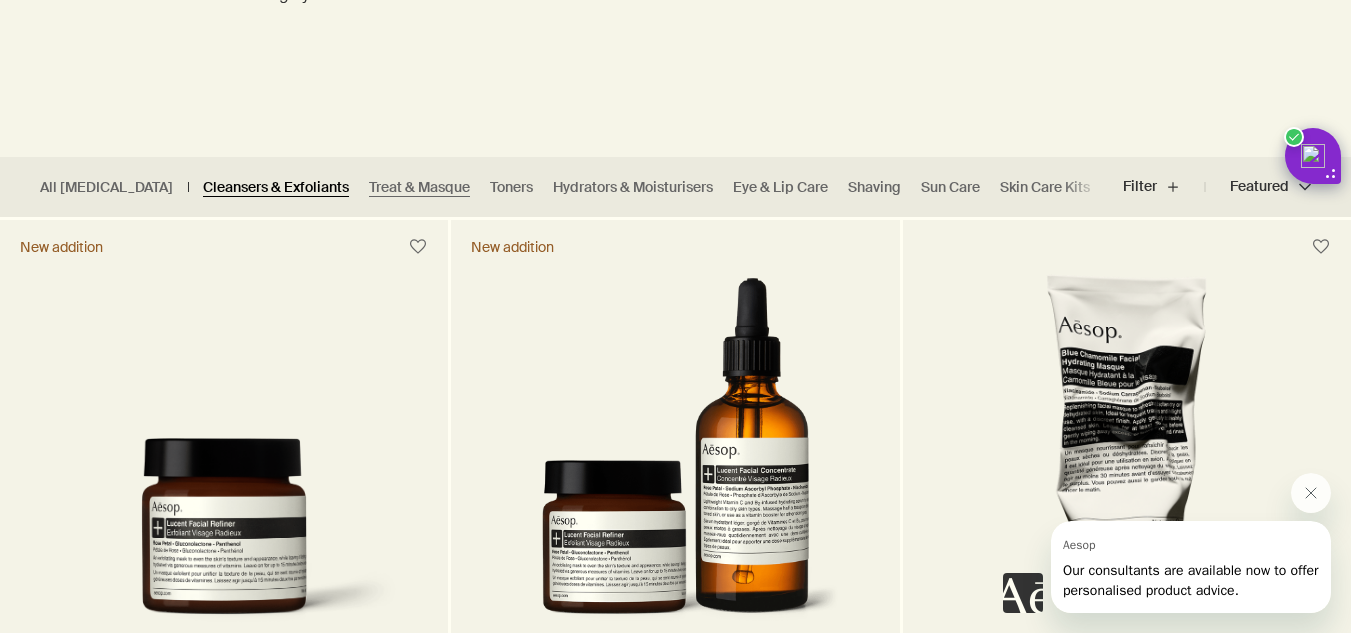 click on "Cleansers & Exfoliants" at bounding box center [276, 187] 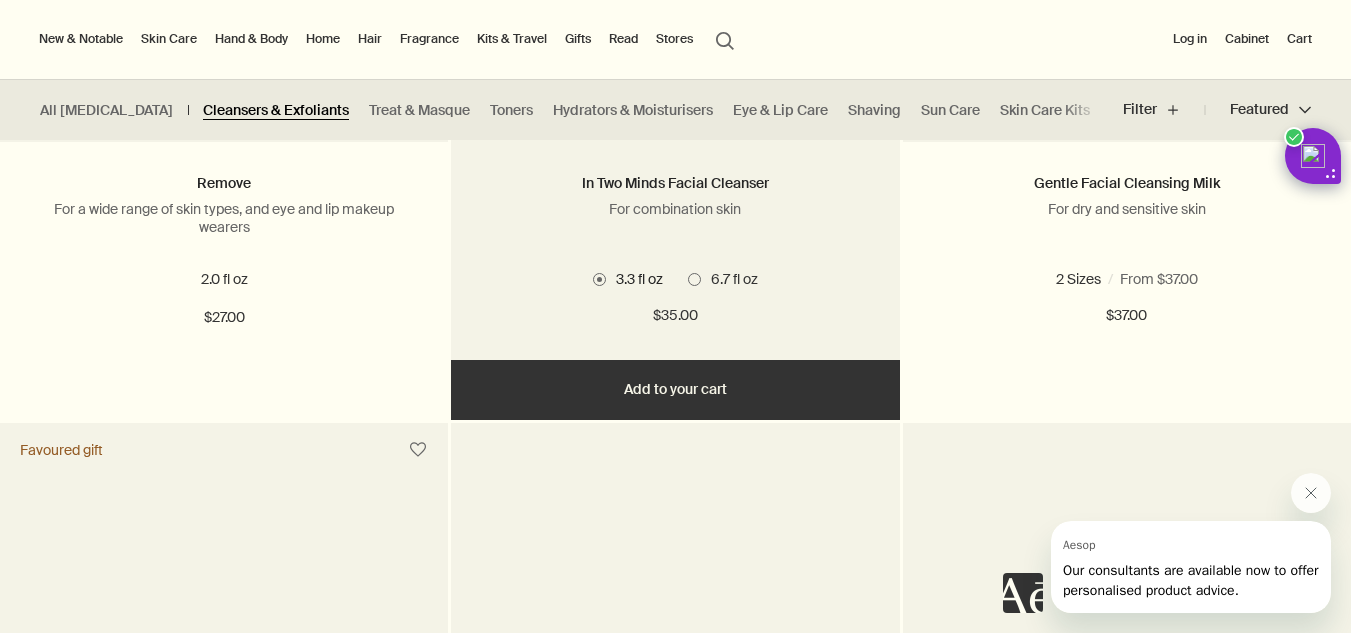 scroll, scrollTop: 2343, scrollLeft: 0, axis: vertical 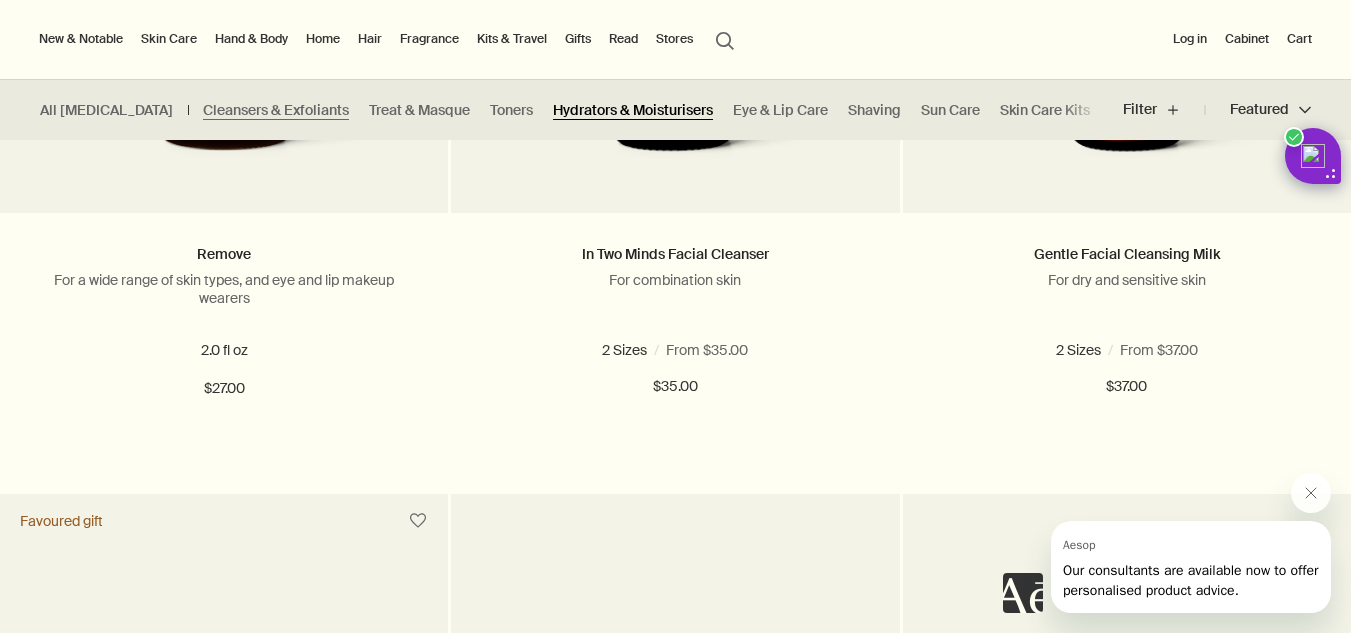 drag, startPoint x: 620, startPoint y: 109, endPoint x: 565, endPoint y: 113, distance: 55.145264 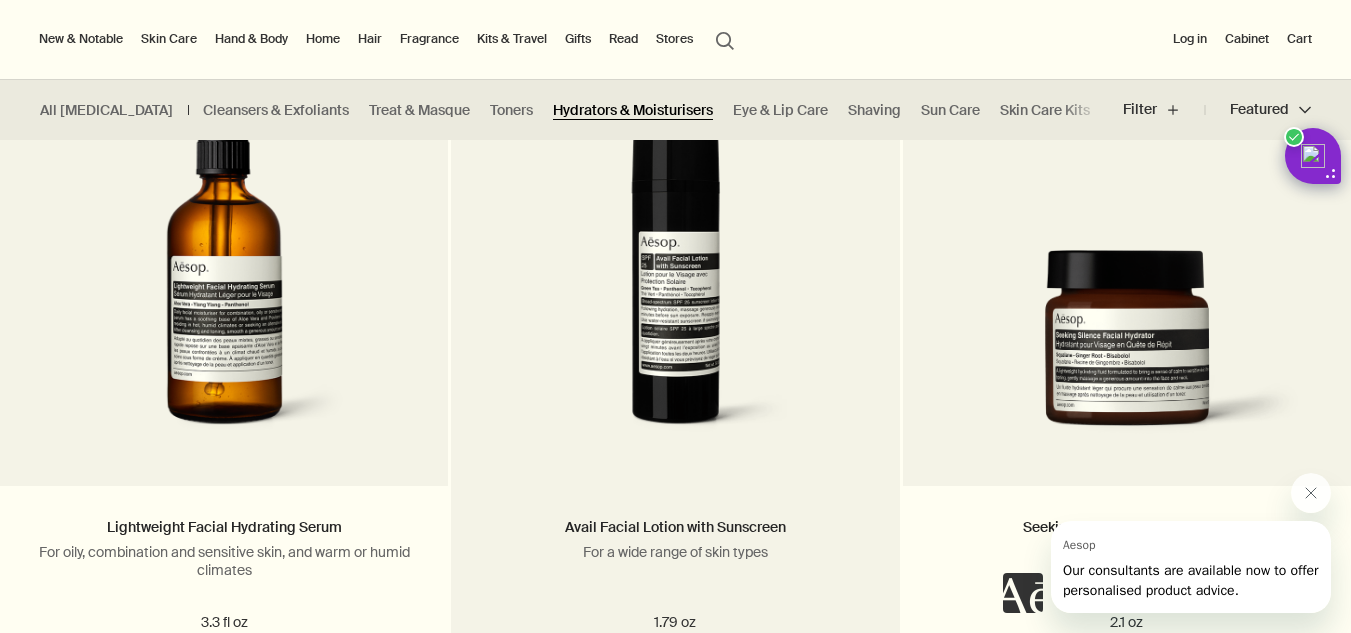 scroll, scrollTop: 3531, scrollLeft: 0, axis: vertical 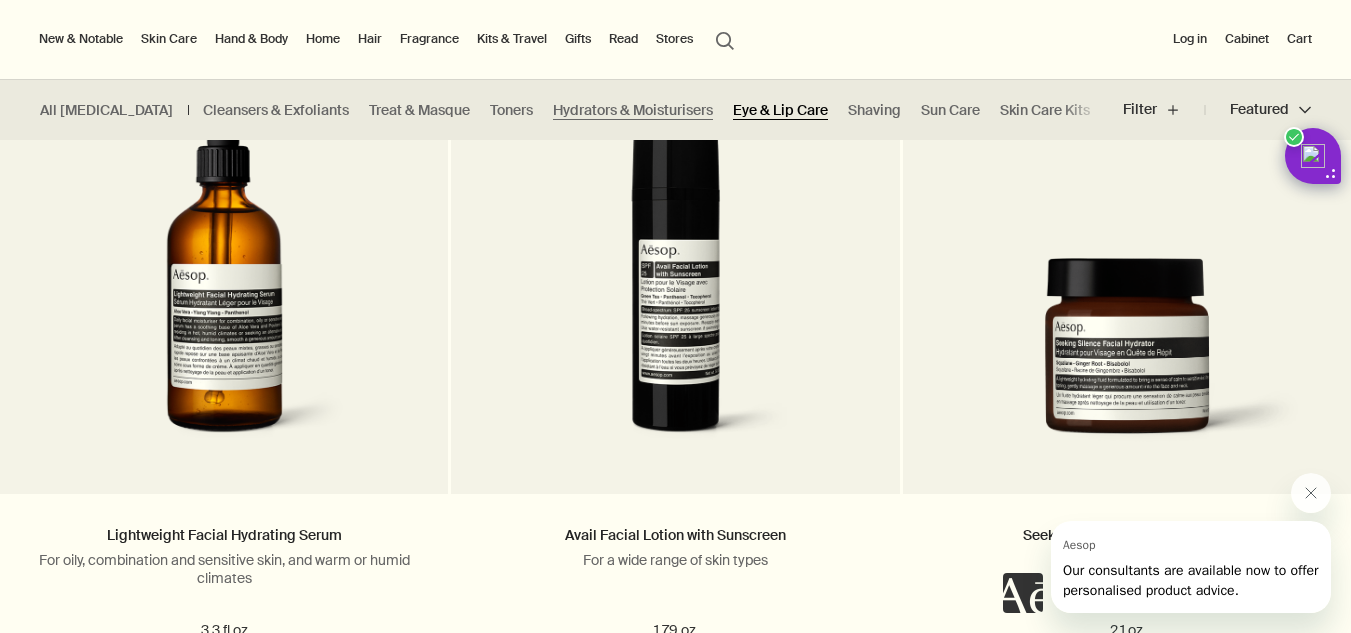 click on "Eye & Lip Care" at bounding box center (780, 110) 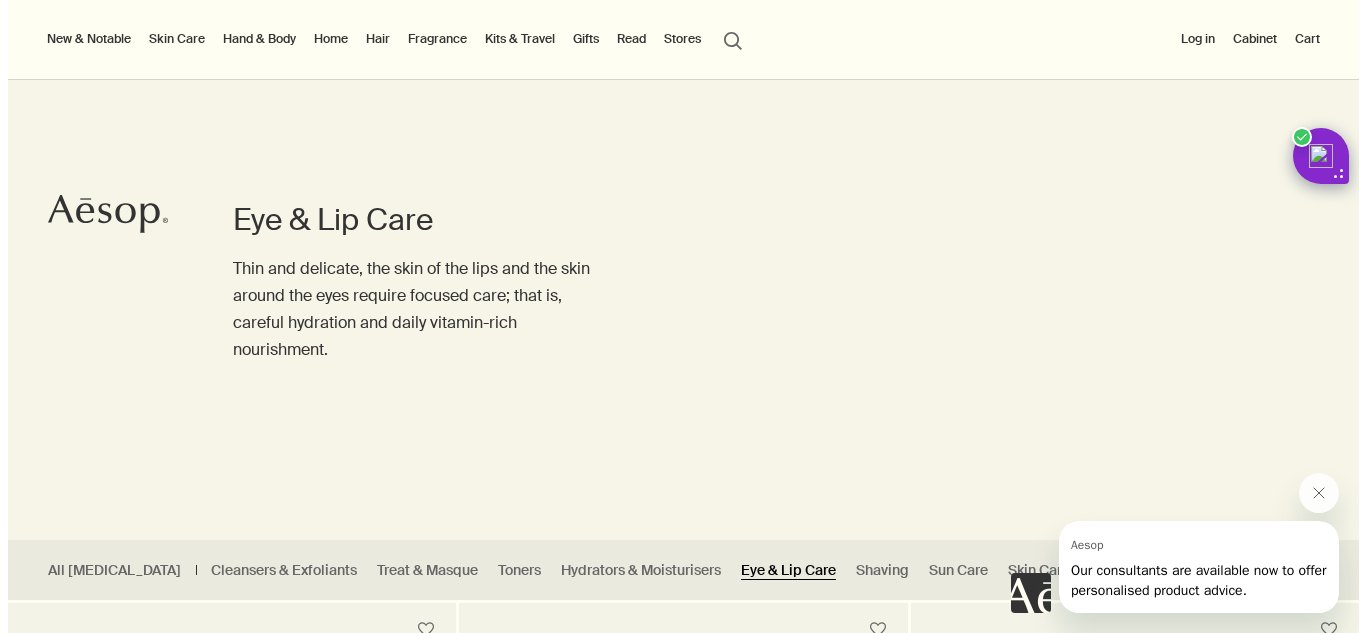 scroll, scrollTop: 0, scrollLeft: 0, axis: both 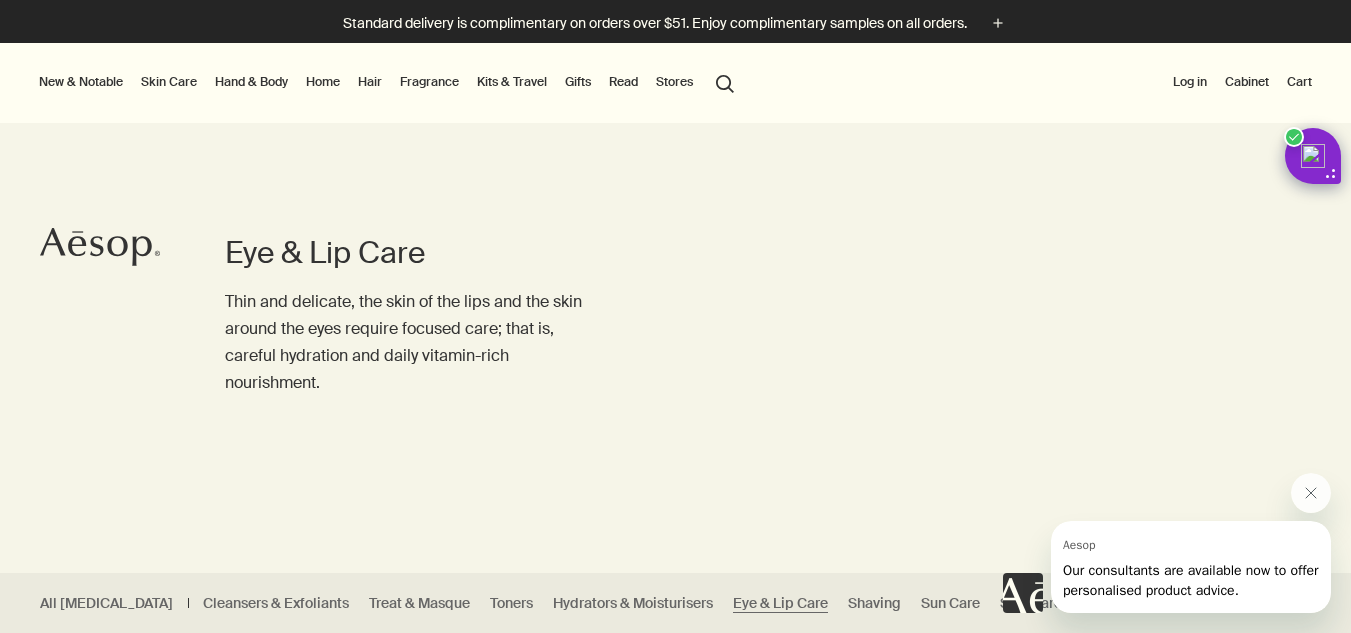 click on "Hand & Body" at bounding box center (251, 82) 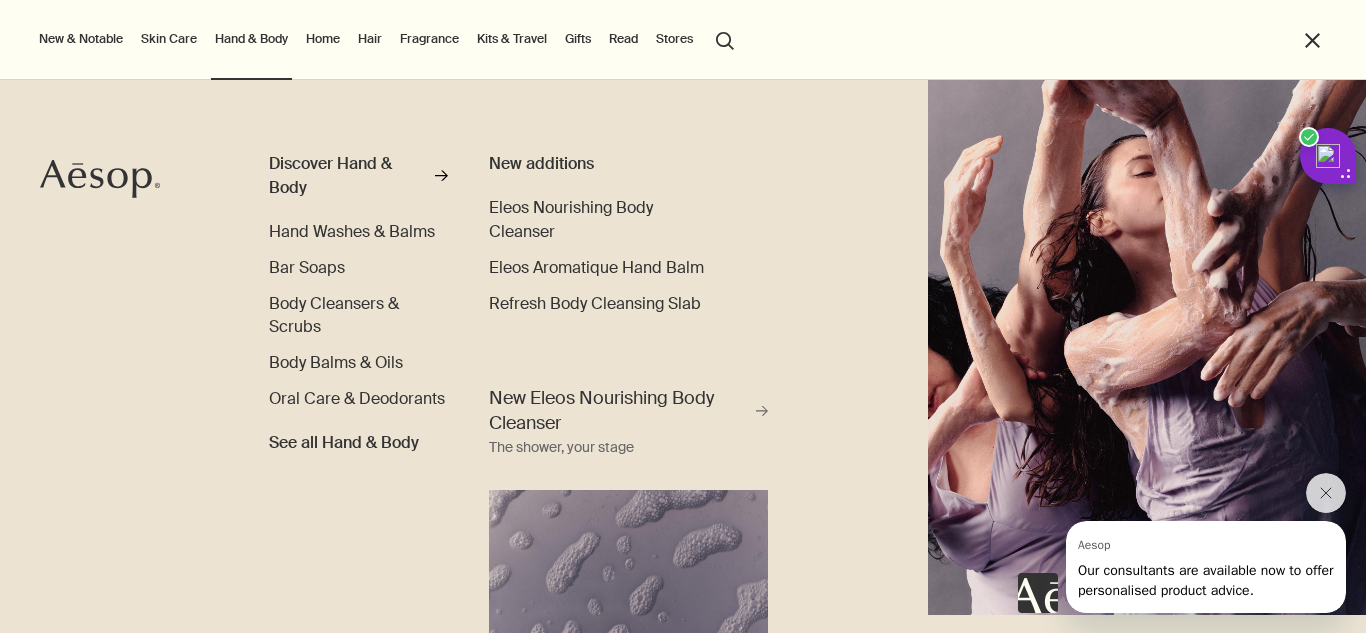scroll, scrollTop: 19, scrollLeft: 0, axis: vertical 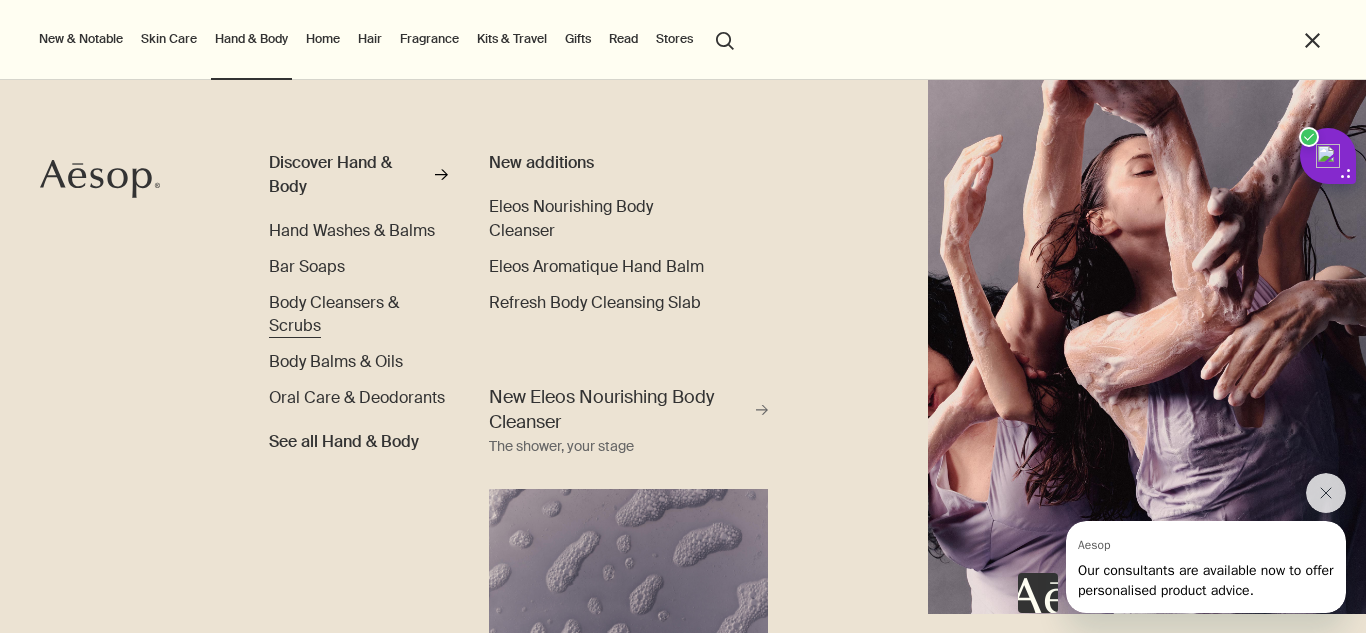 click on "Body Cleansers & Scrubs" at bounding box center (334, 314) 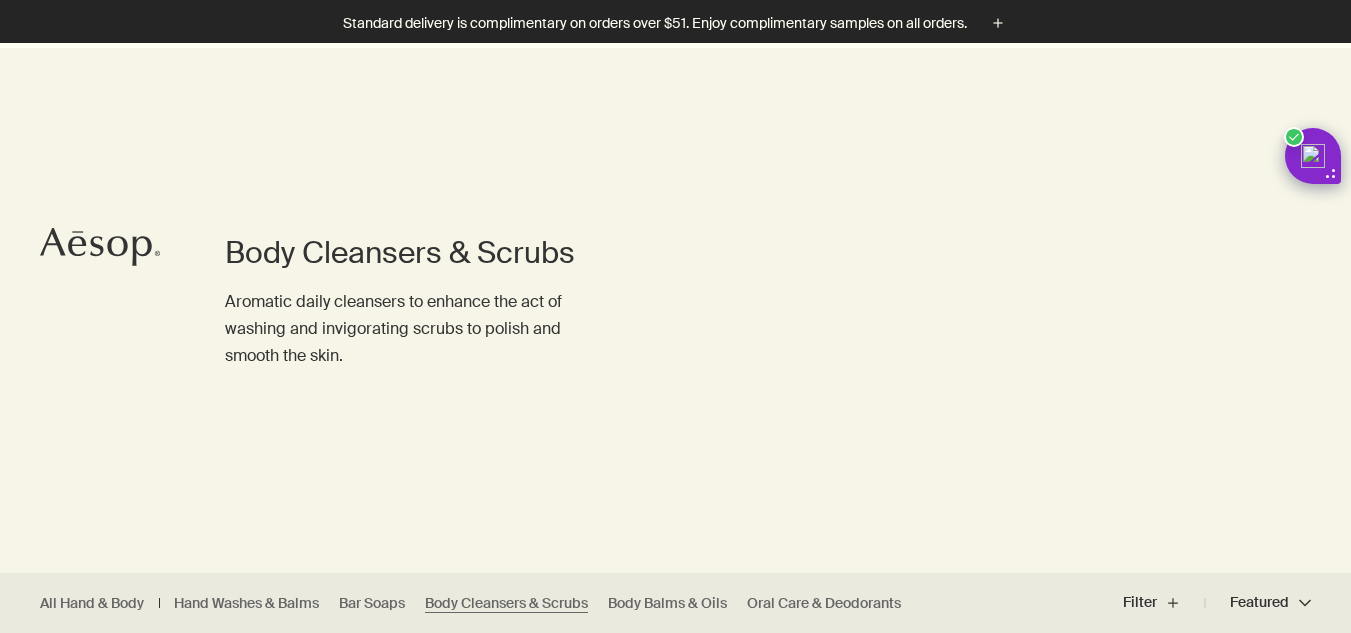 scroll, scrollTop: 399, scrollLeft: 0, axis: vertical 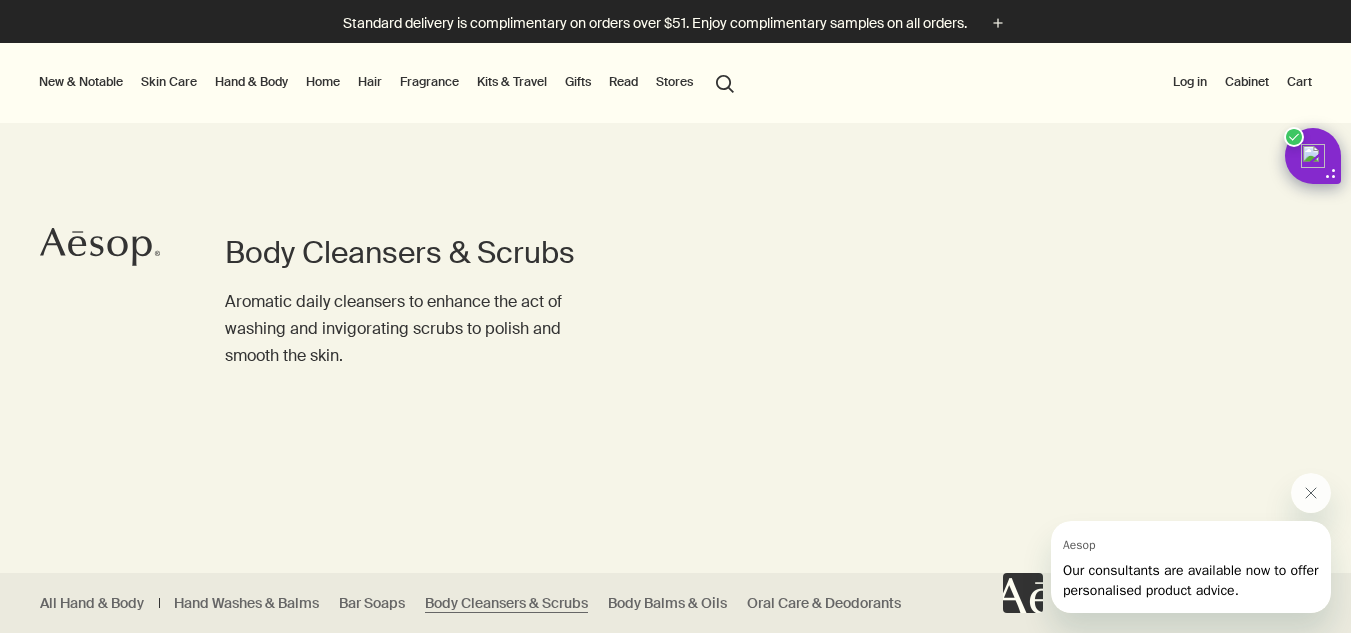 click on "Home" at bounding box center (323, 82) 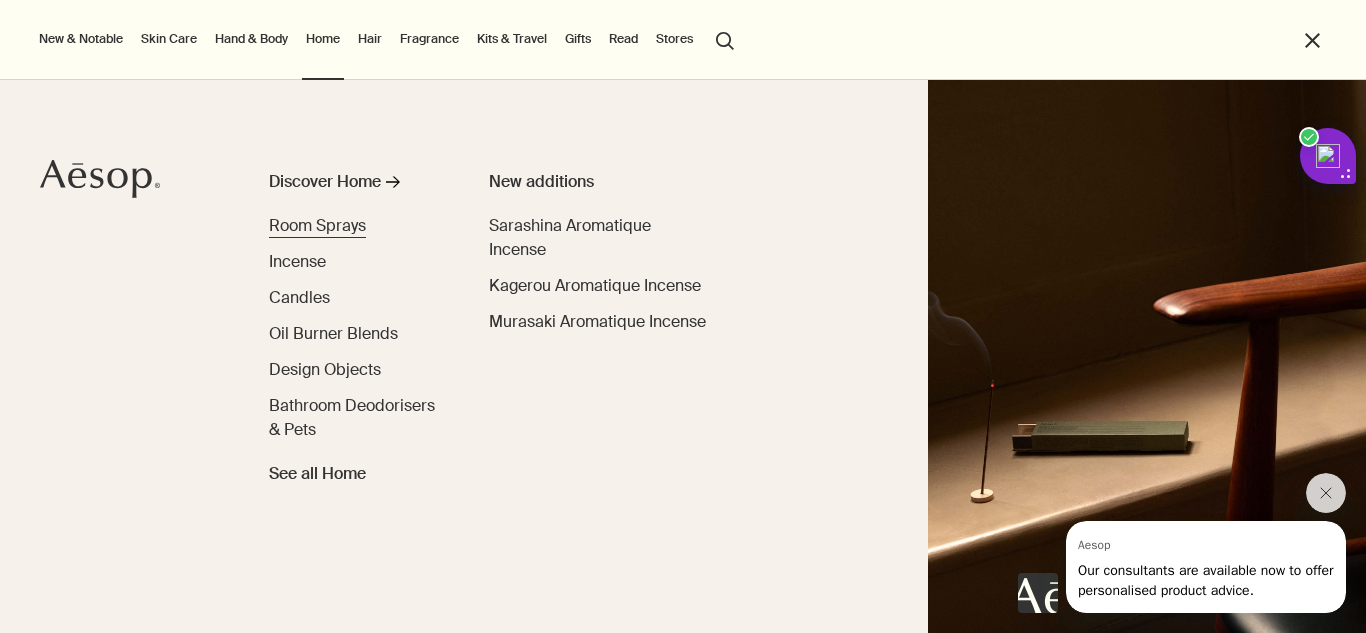 click on "Room Sprays" at bounding box center (317, 225) 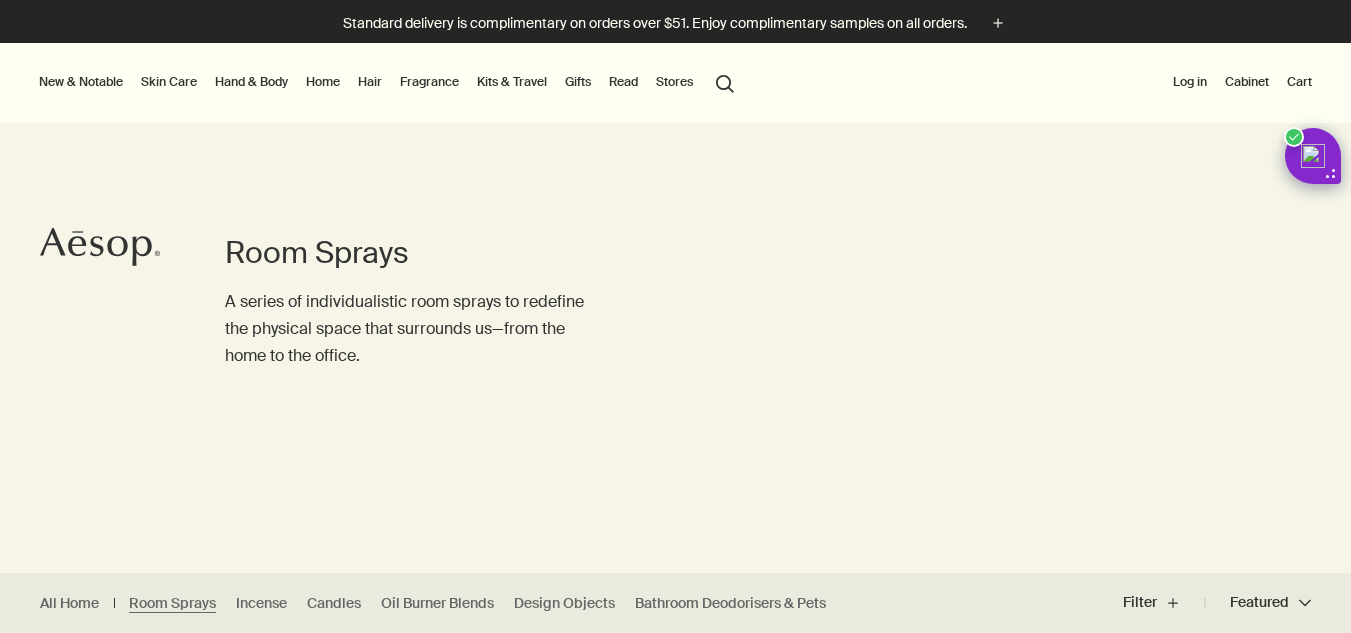 scroll, scrollTop: 0, scrollLeft: 0, axis: both 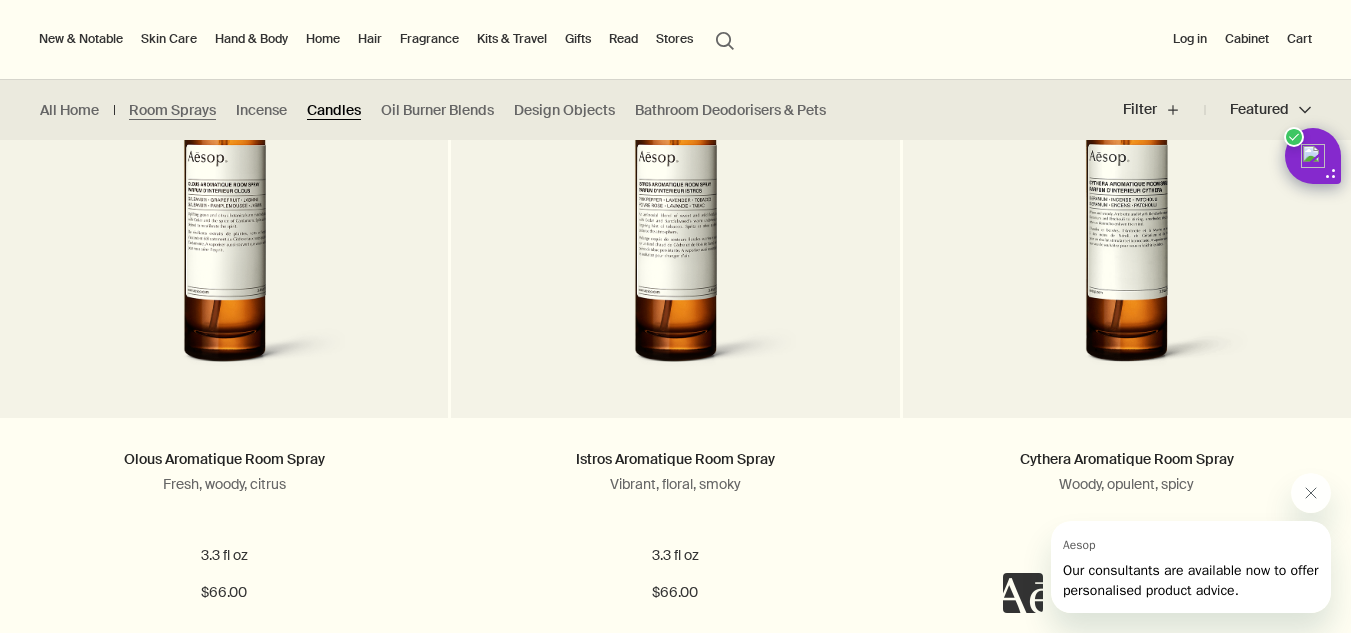 click on "Candles" at bounding box center (334, 110) 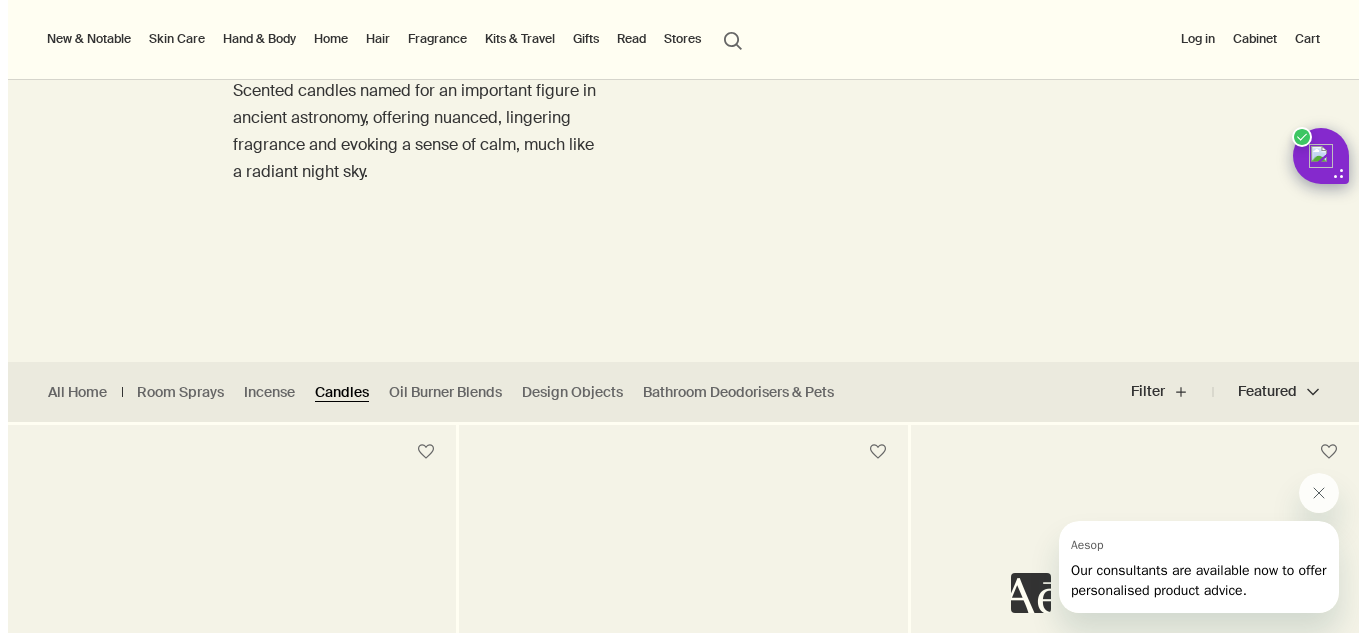 scroll, scrollTop: 0, scrollLeft: 0, axis: both 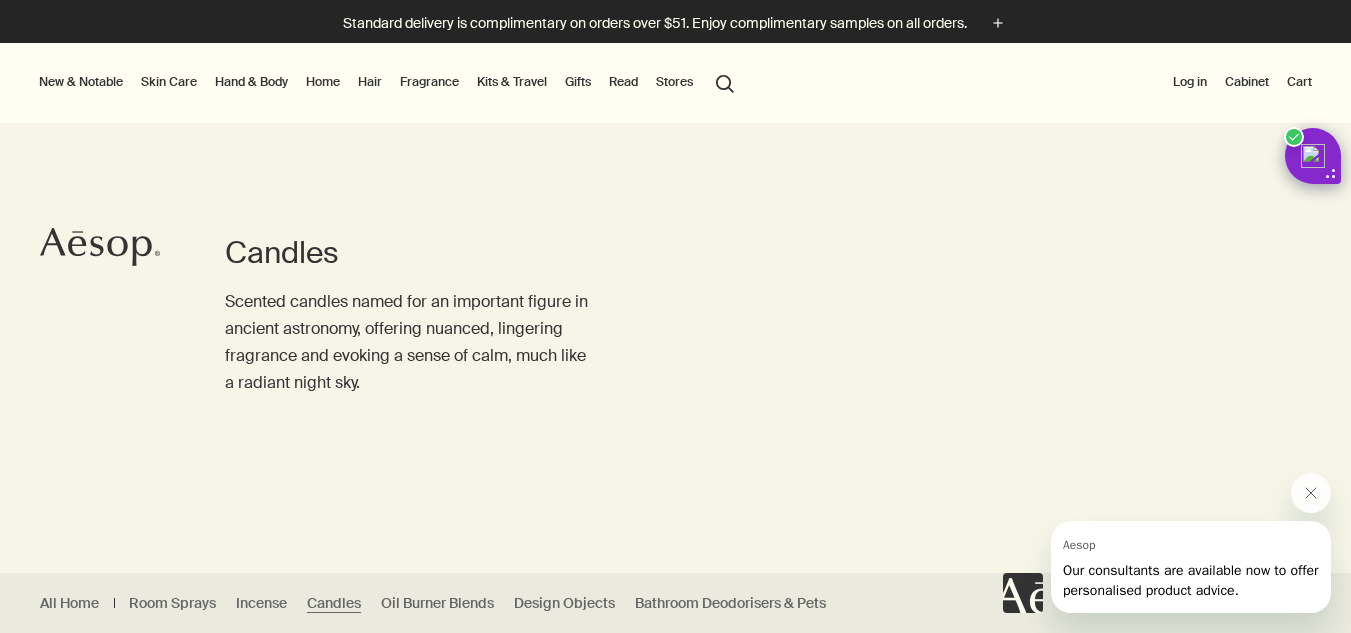 drag, startPoint x: 430, startPoint y: 86, endPoint x: 418, endPoint y: 81, distance: 13 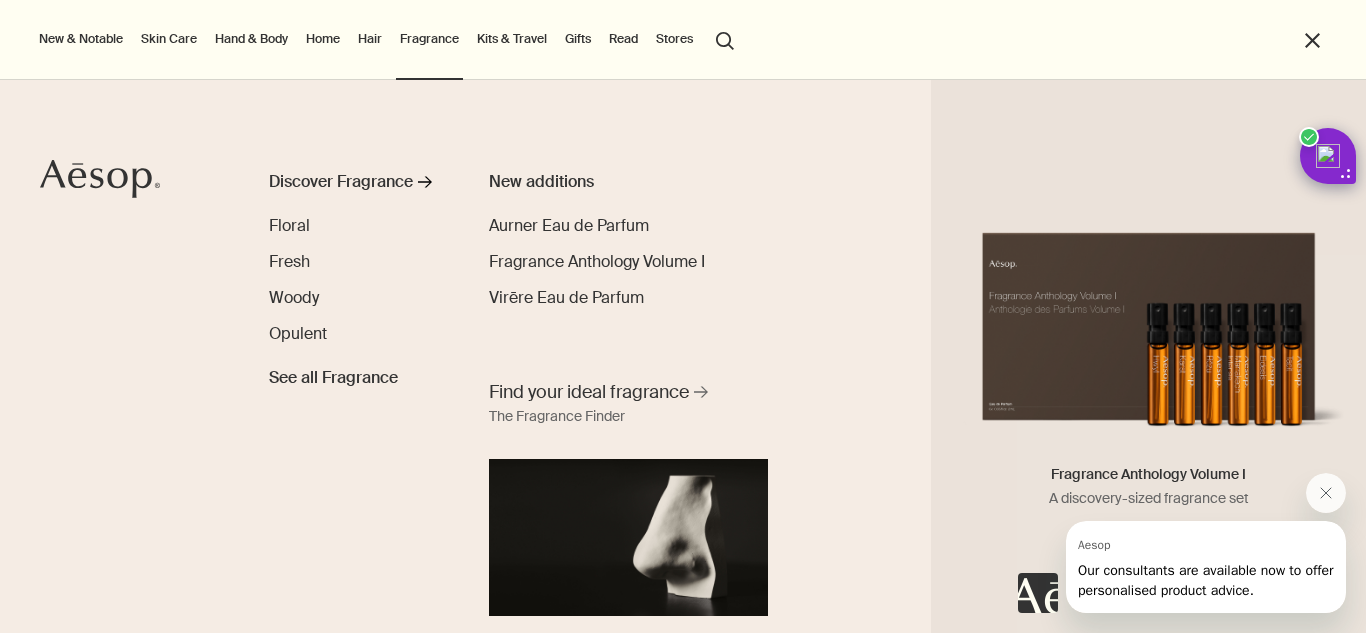 scroll, scrollTop: 4, scrollLeft: 0, axis: vertical 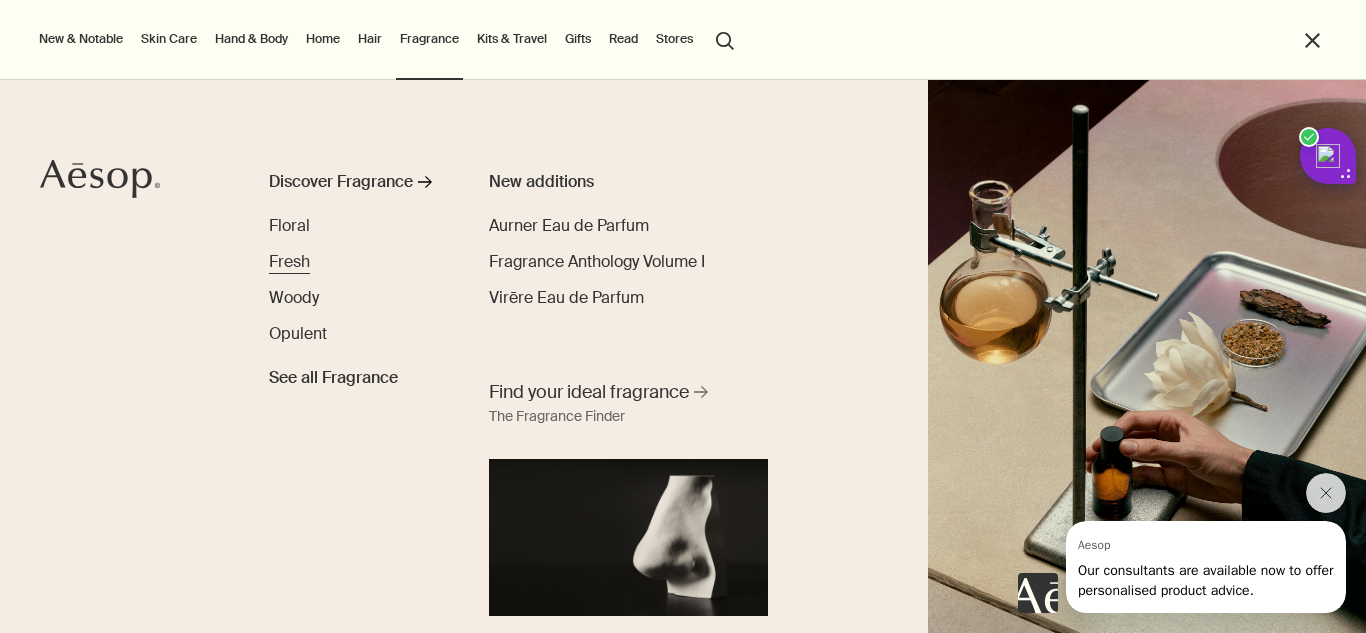 click on "Fresh" at bounding box center [289, 261] 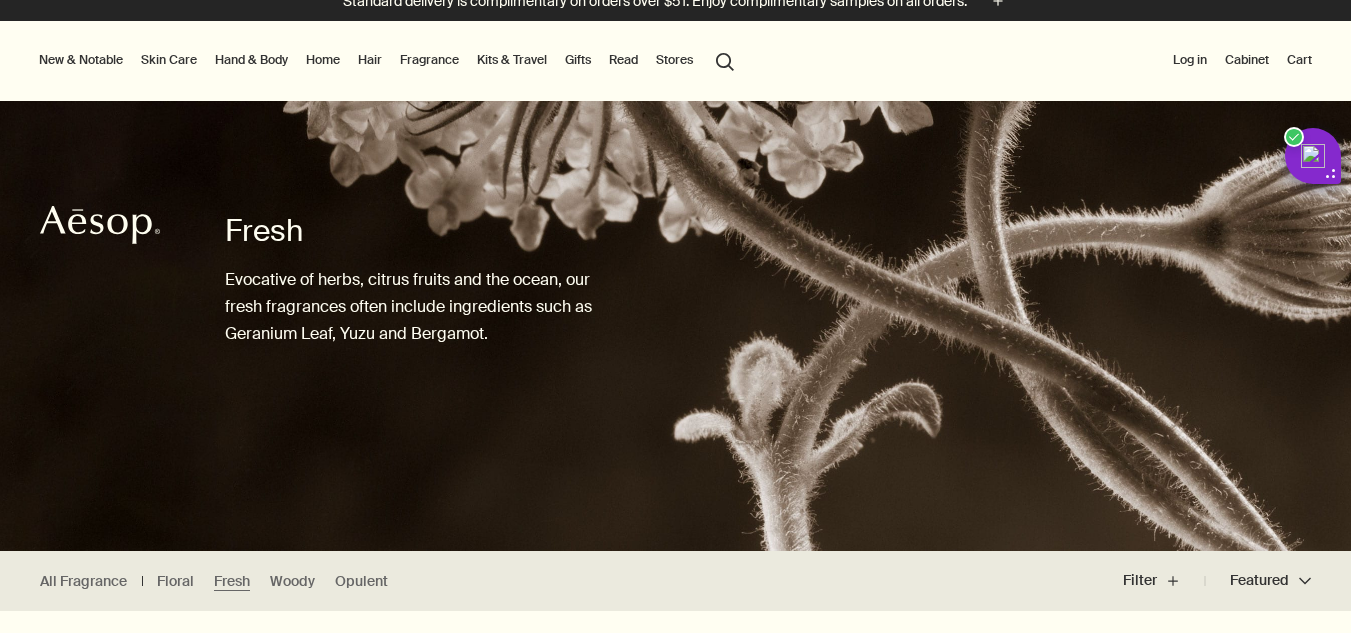scroll, scrollTop: 0, scrollLeft: 0, axis: both 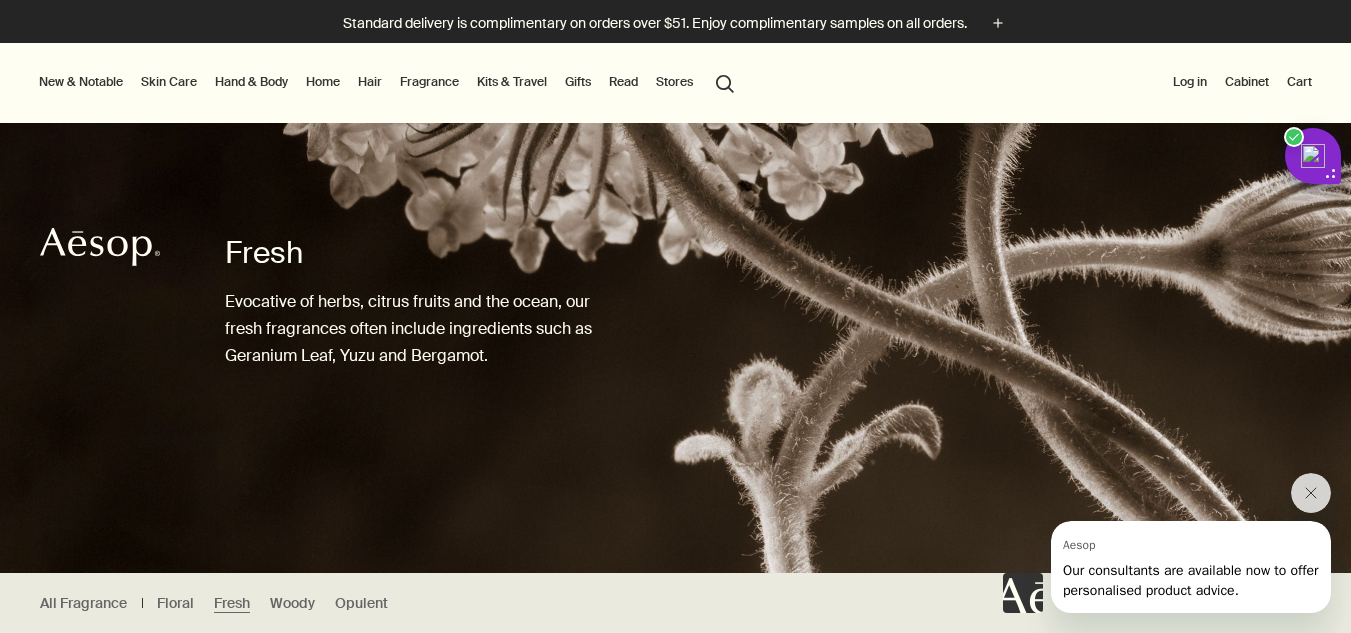 click on "Home" at bounding box center (323, 82) 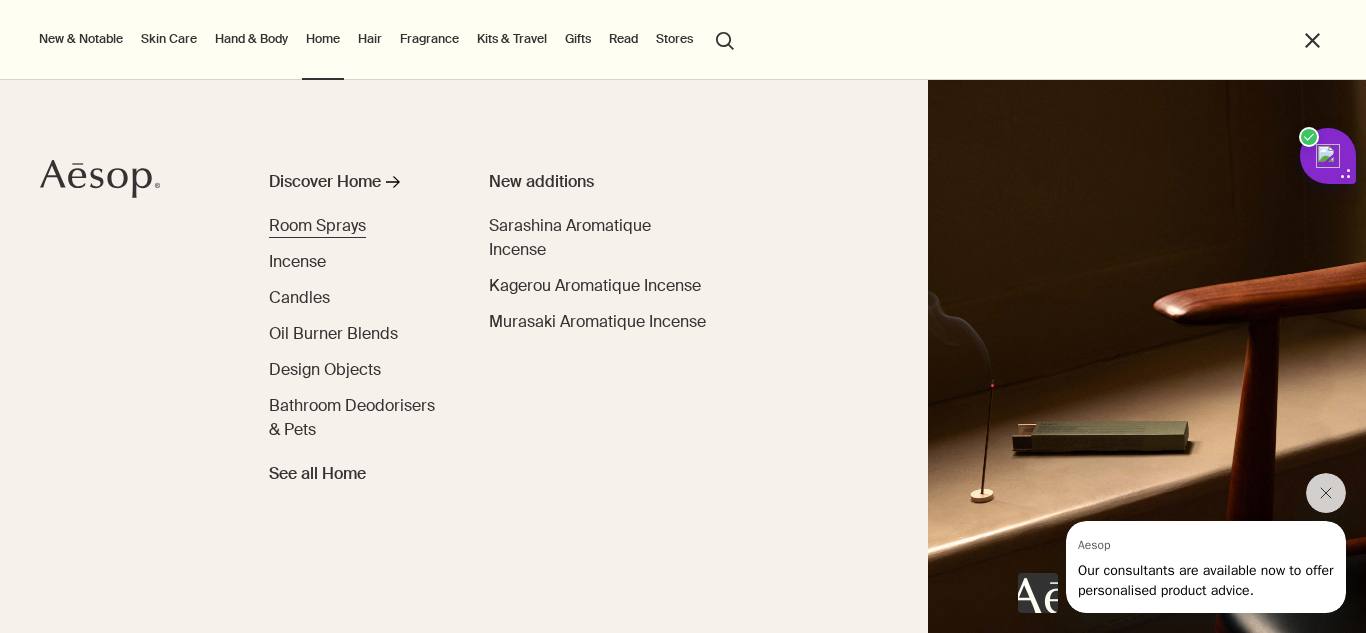 click on "Room Sprays" at bounding box center [317, 225] 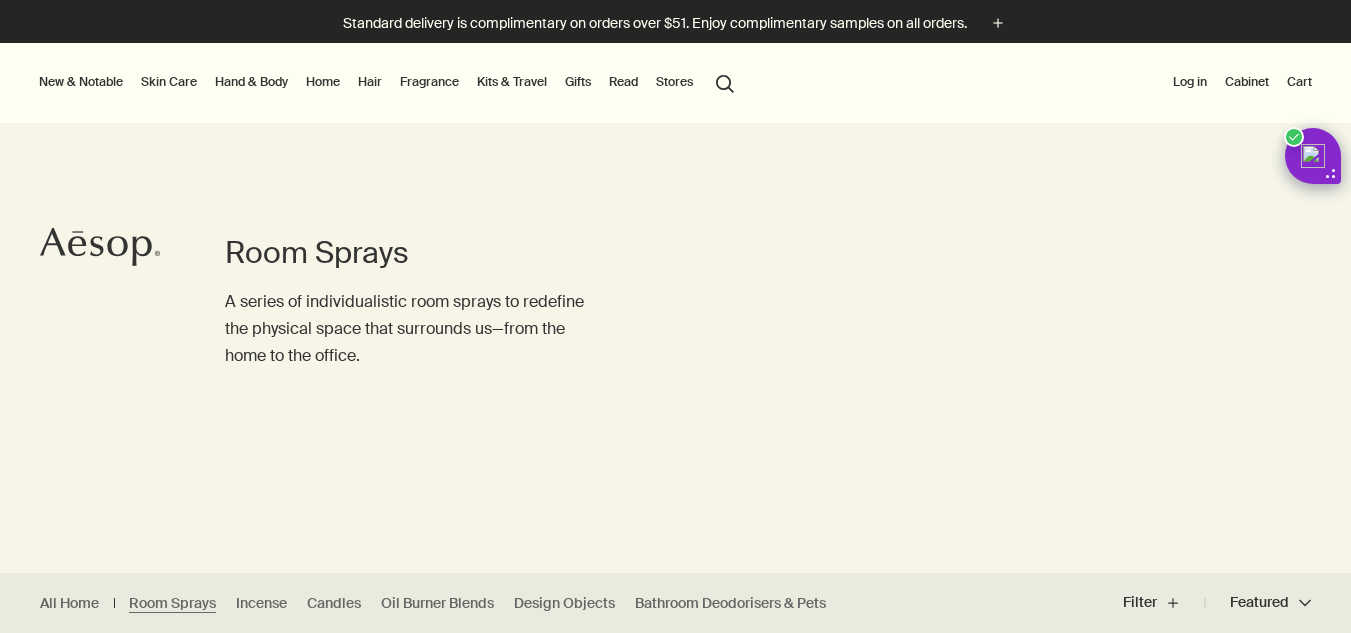scroll, scrollTop: 0, scrollLeft: 0, axis: both 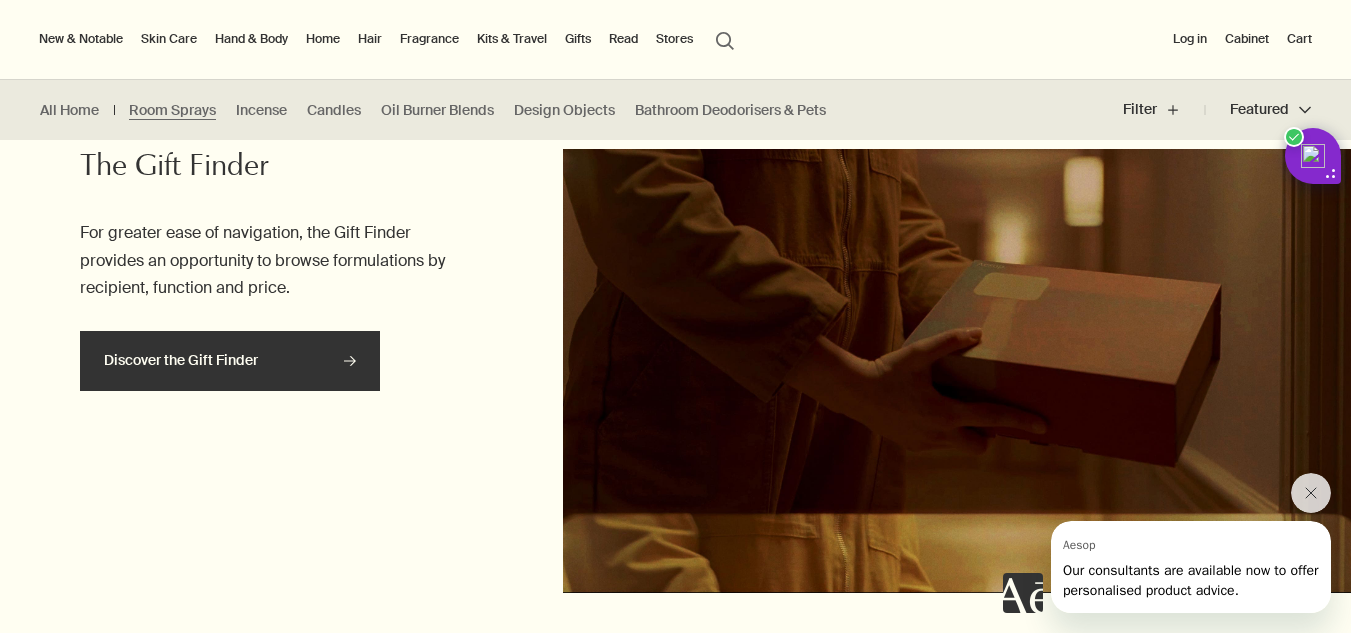 click 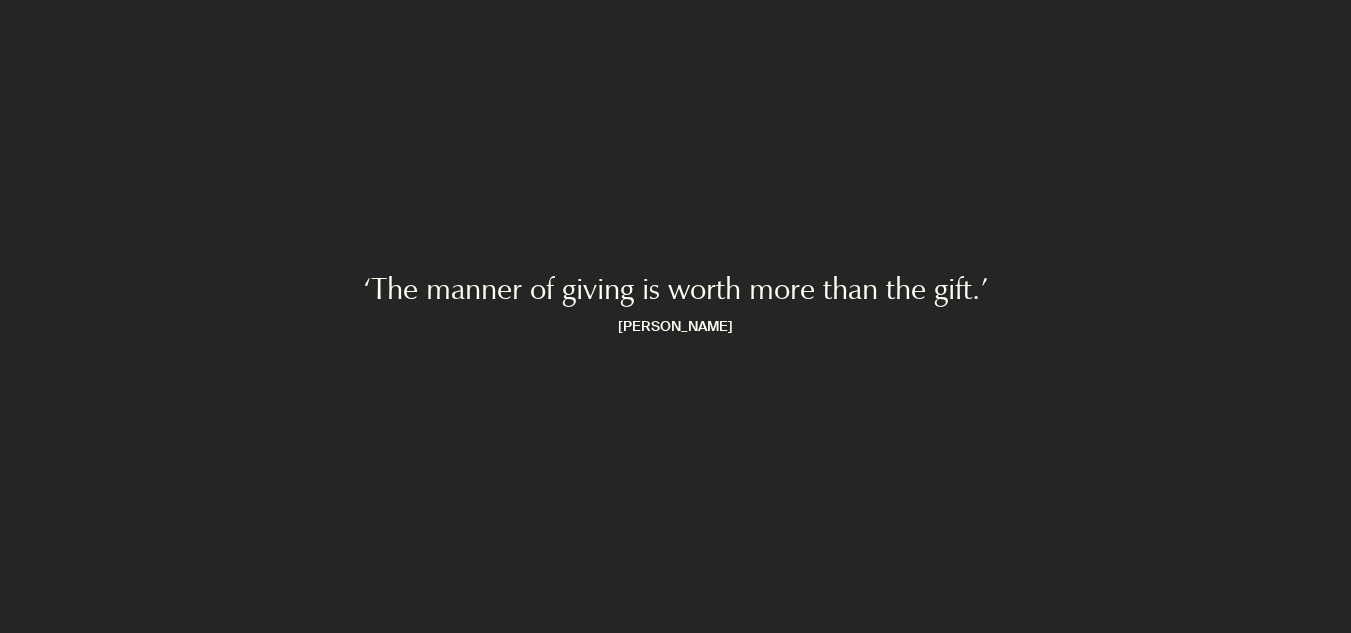 scroll, scrollTop: 0, scrollLeft: 0, axis: both 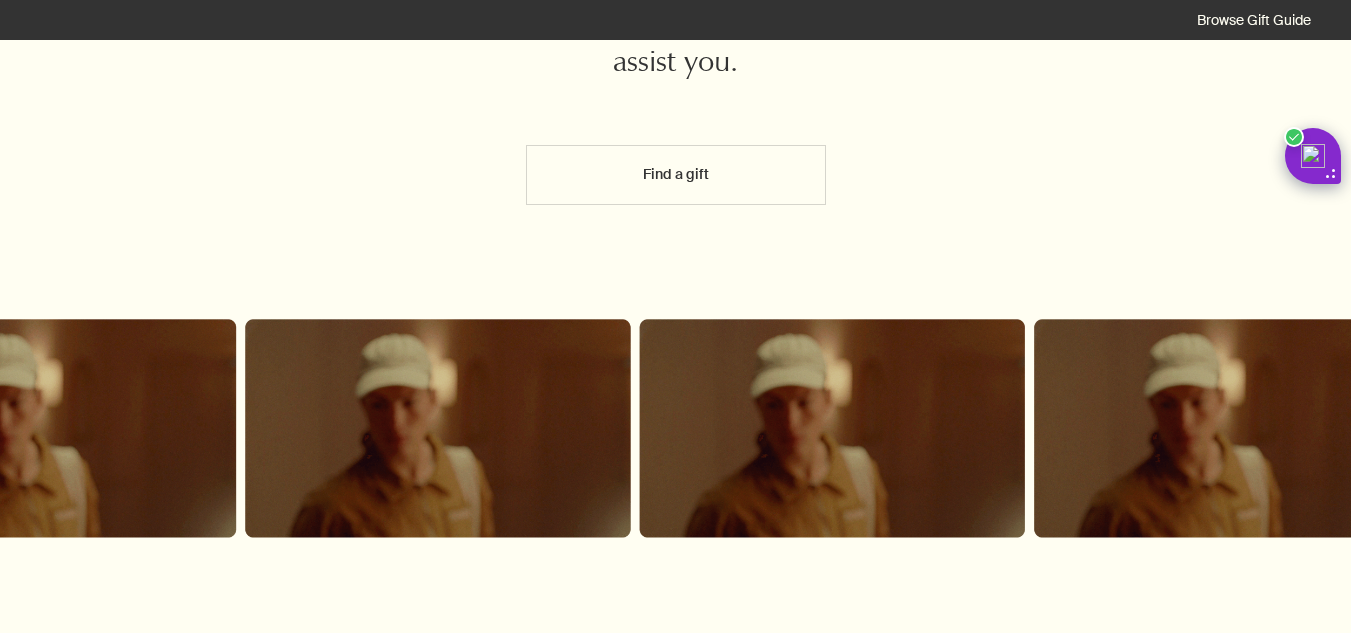 click on "Find a gift" at bounding box center [676, 175] 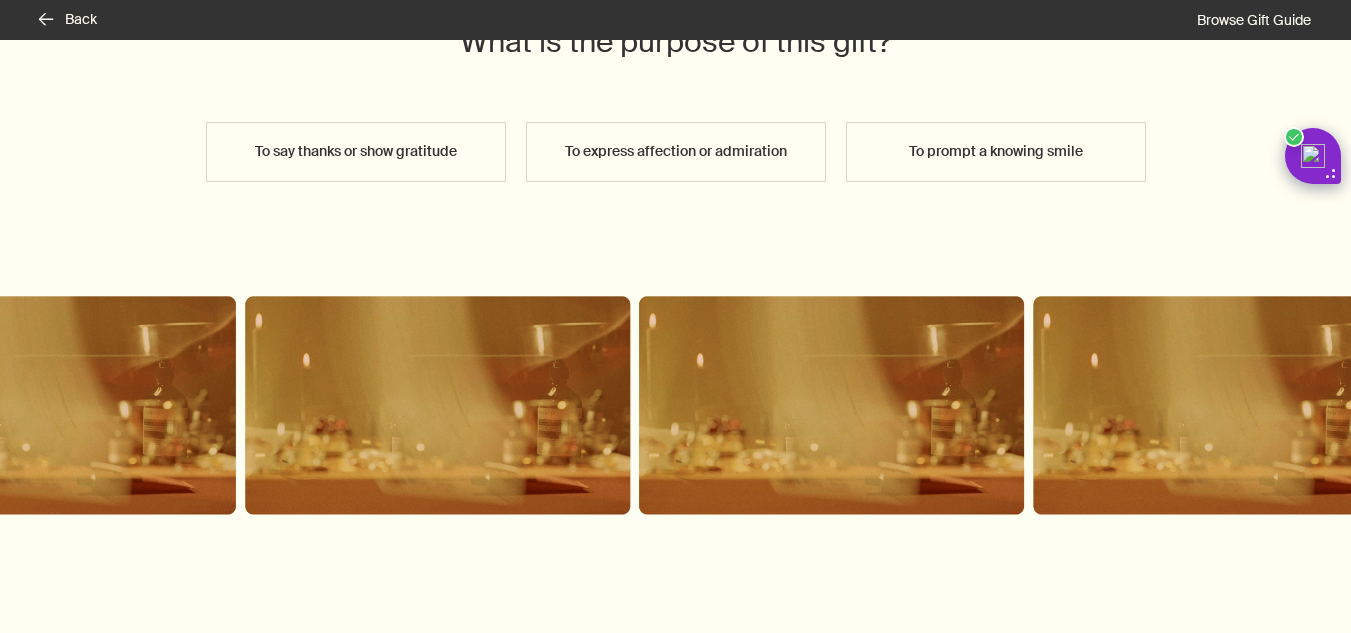 scroll, scrollTop: 158, scrollLeft: 0, axis: vertical 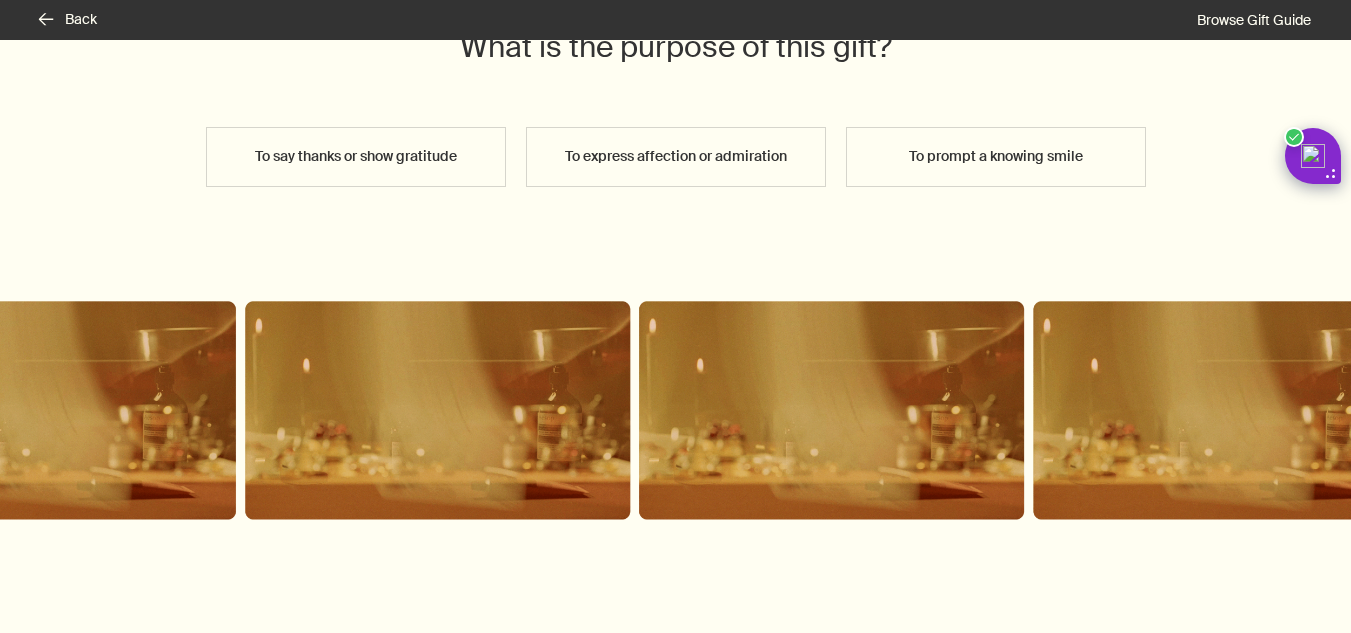 click on "To prompt a knowing smile" at bounding box center [996, 157] 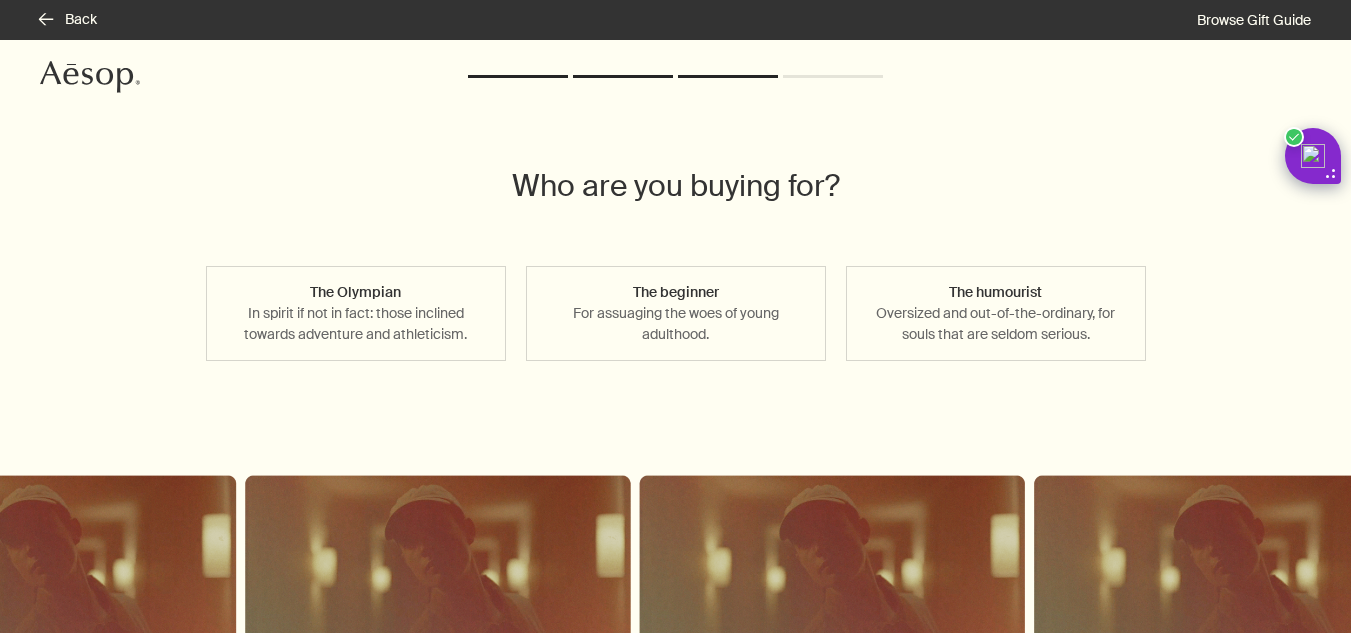 scroll, scrollTop: 18, scrollLeft: 0, axis: vertical 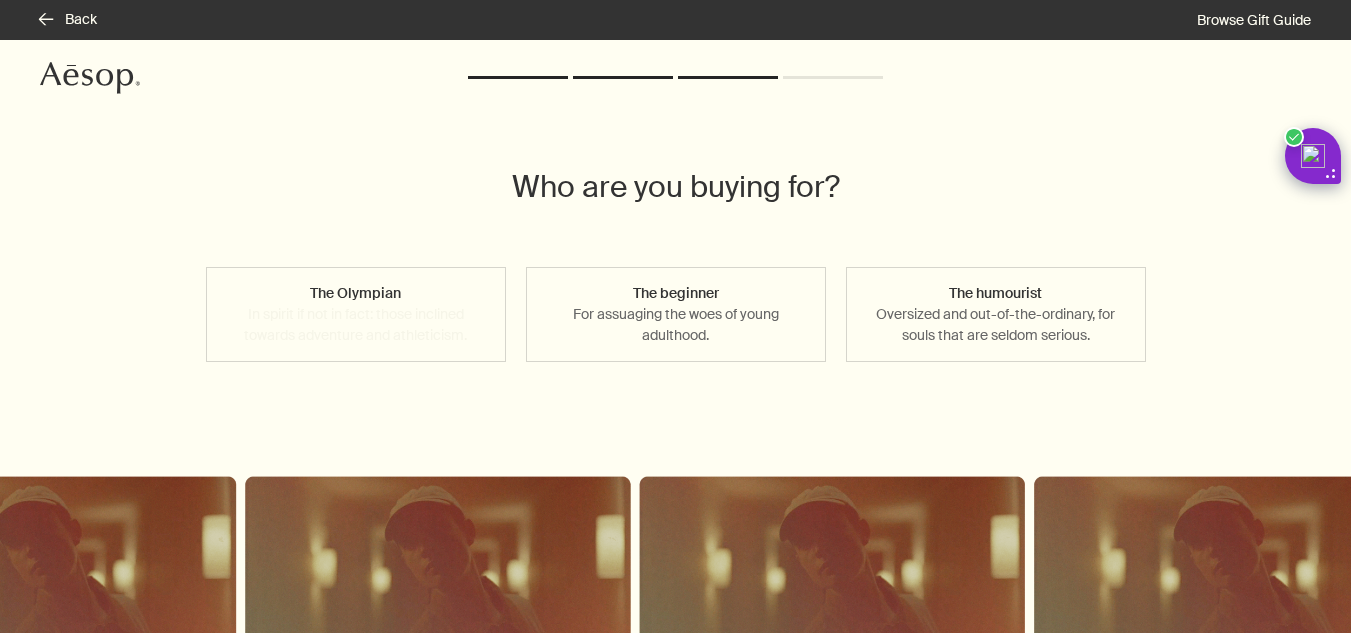 click on "The Olympian In spirit if not in fact: those inclined towards adventure and athleticism." at bounding box center (356, 314) 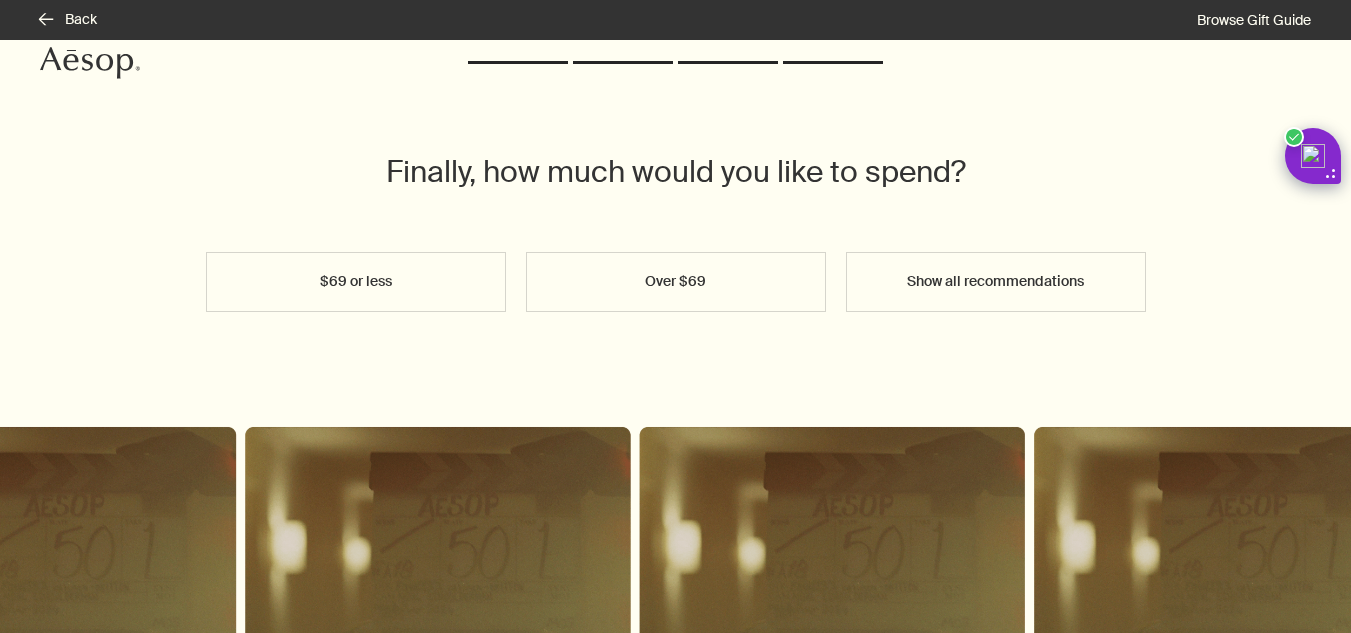 scroll, scrollTop: 34, scrollLeft: 0, axis: vertical 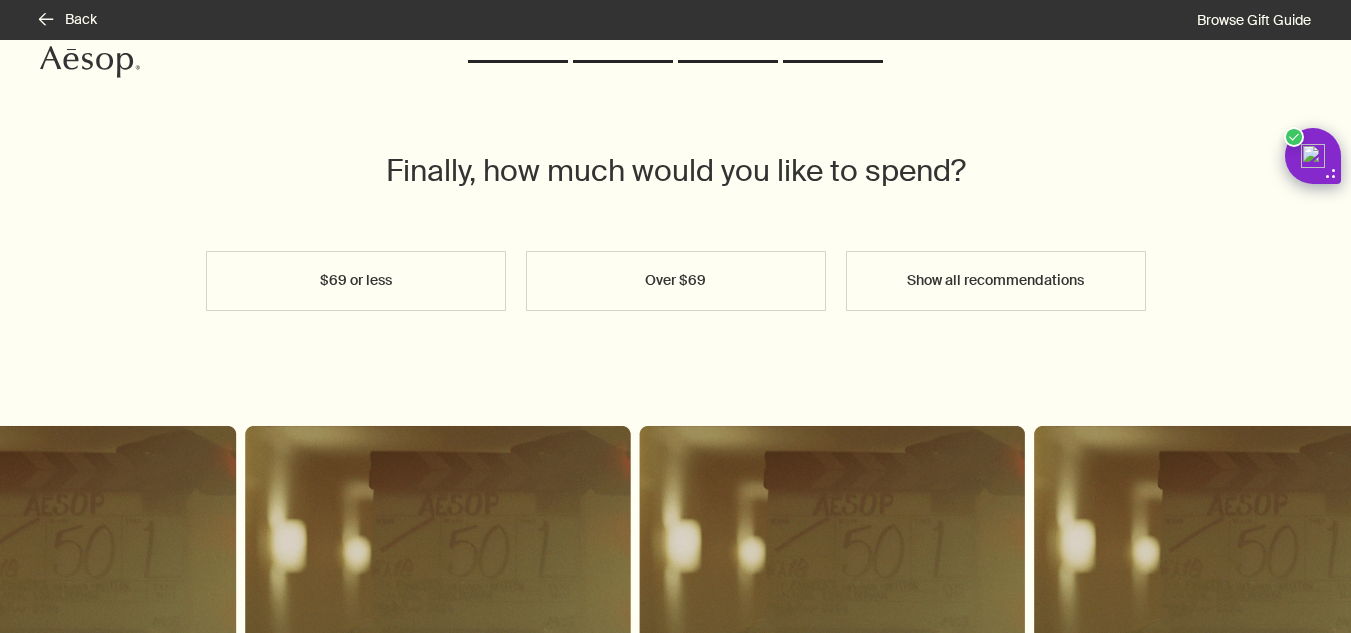 click on "Show all recommendations" at bounding box center (996, 281) 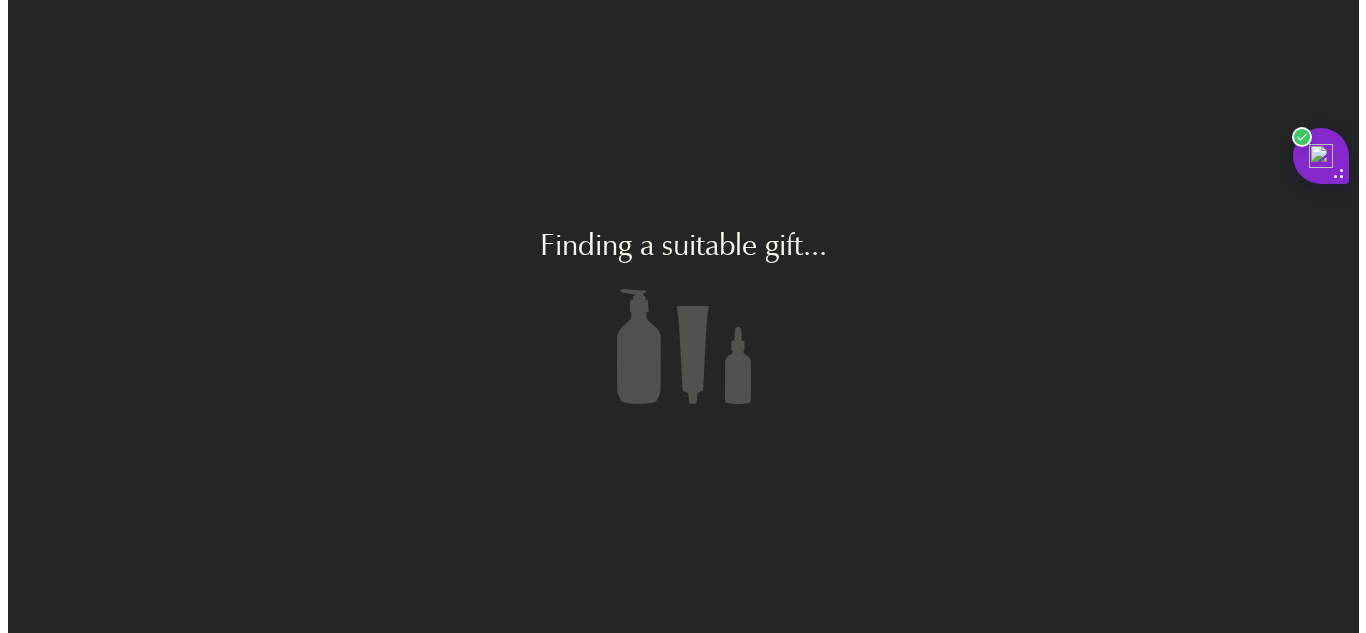 scroll, scrollTop: 0, scrollLeft: 0, axis: both 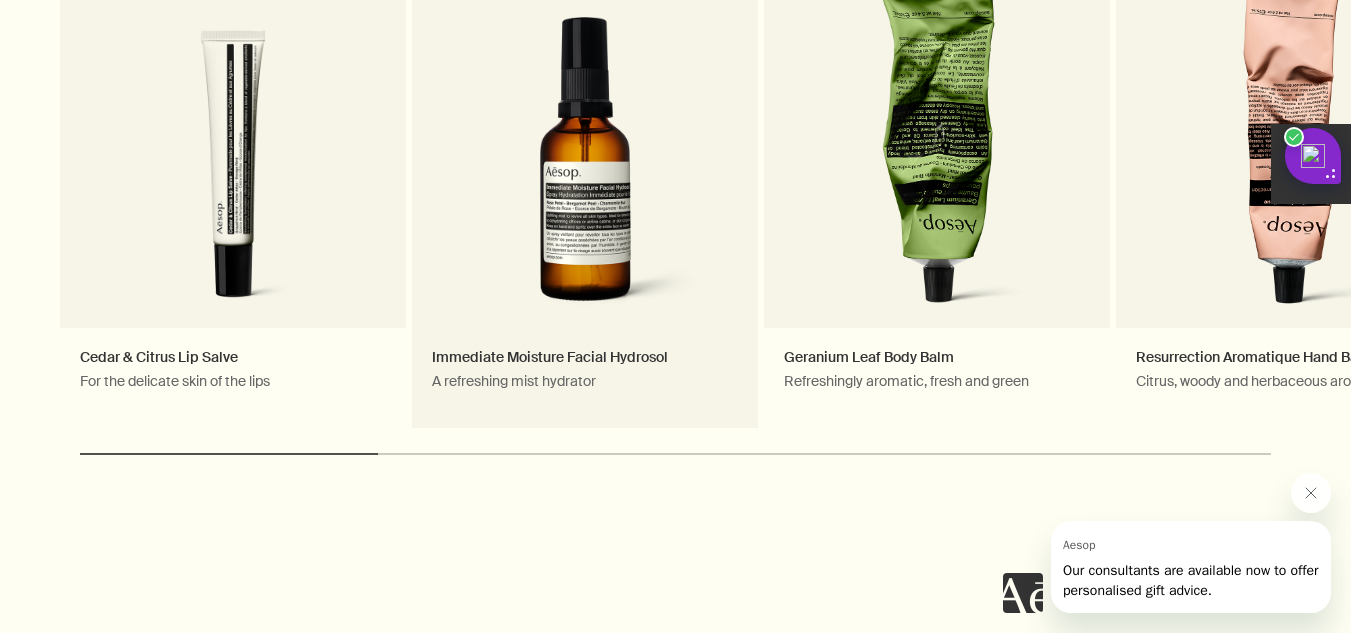click on "Immediate Moisture Facial Hydrosol A refreshing mist hydrator" at bounding box center (585, 173) 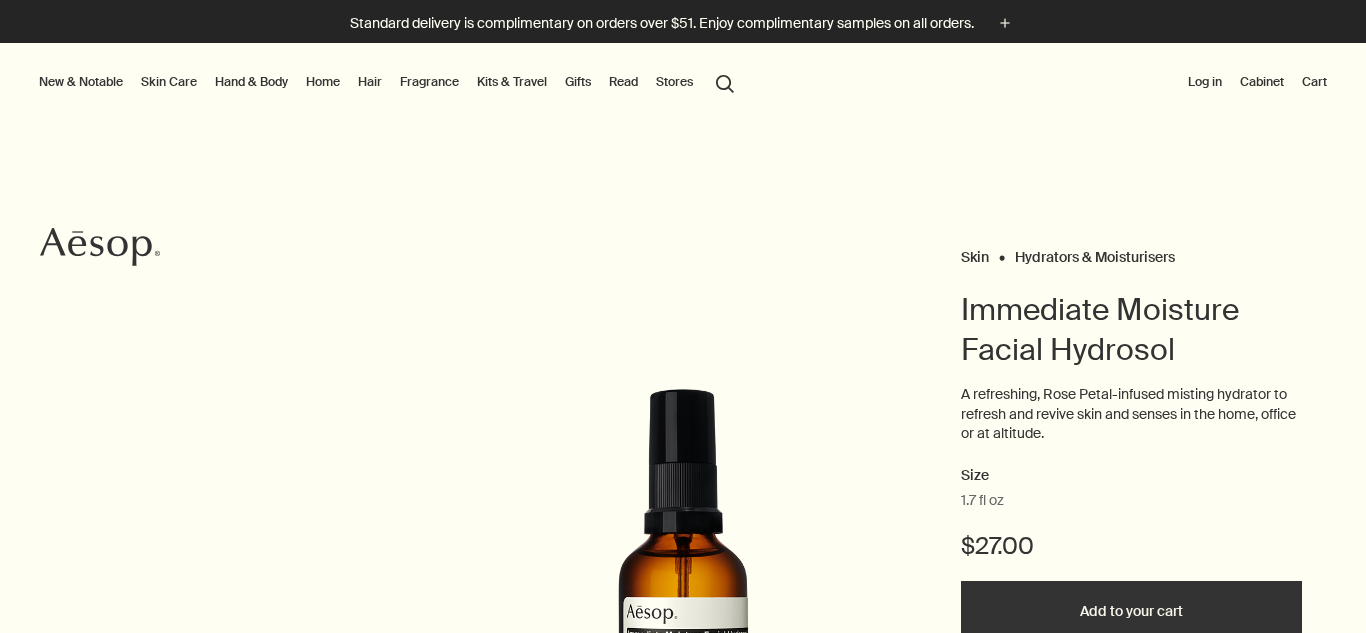 scroll, scrollTop: 0, scrollLeft: 0, axis: both 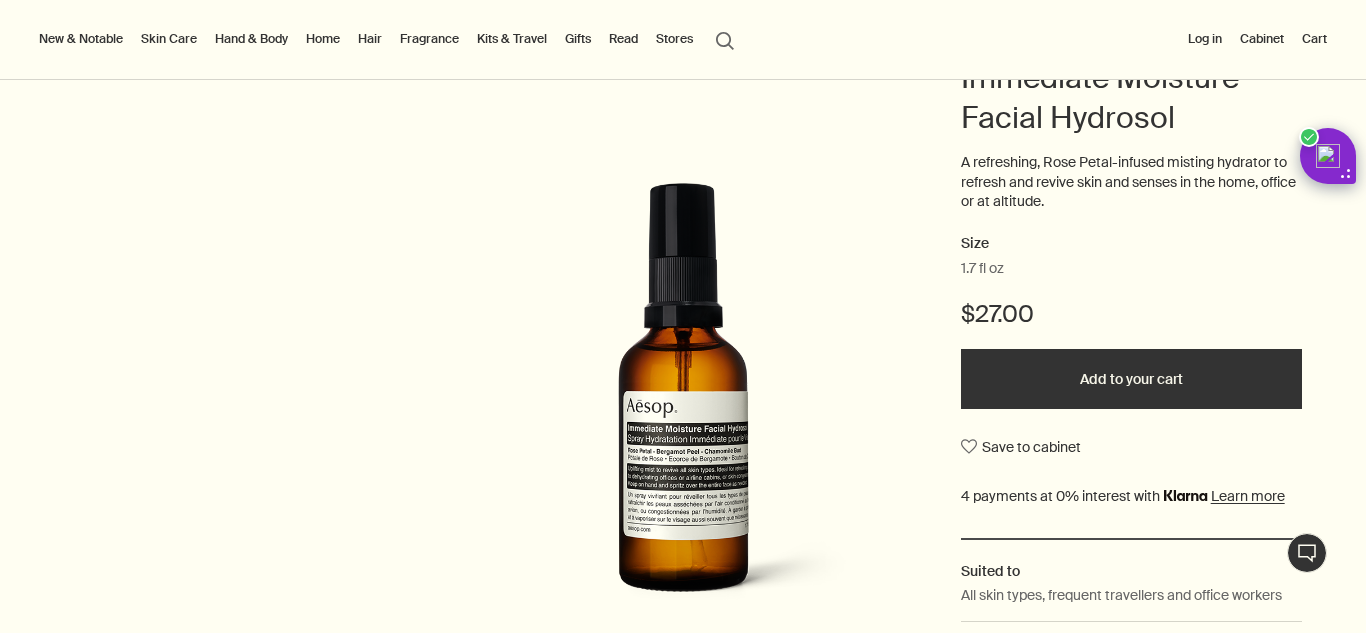 click on "Add to your cart" at bounding box center (1132, 379) 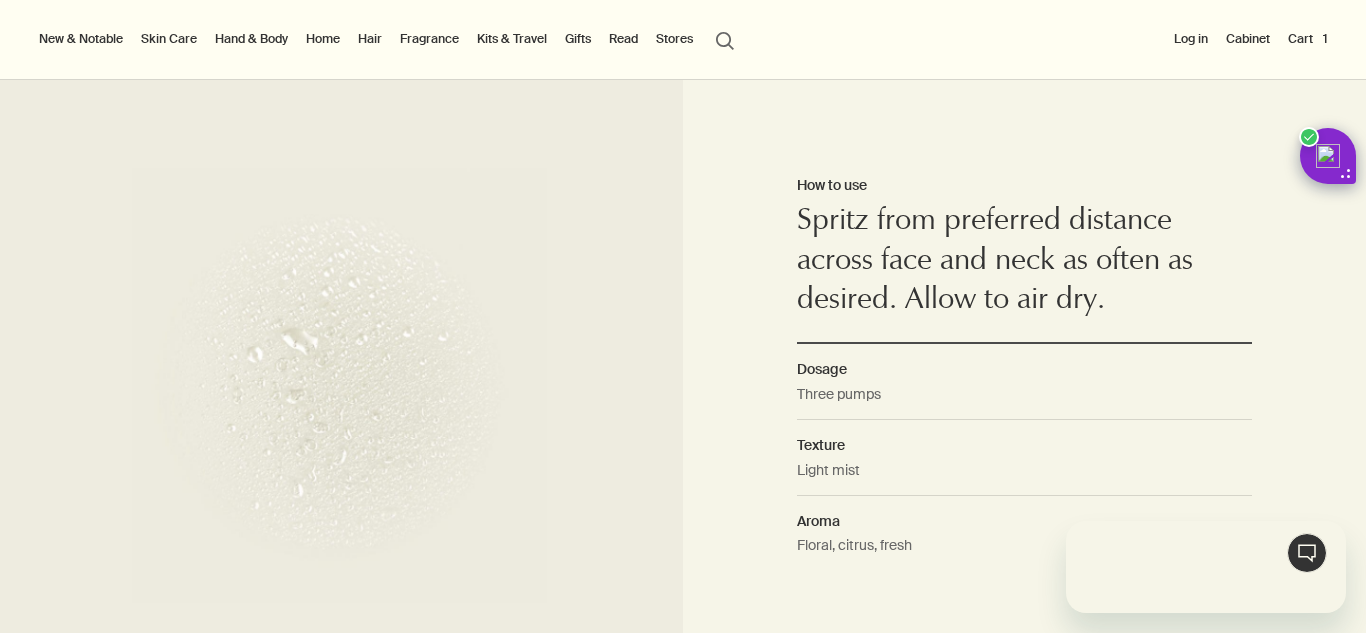 scroll, scrollTop: 0, scrollLeft: 0, axis: both 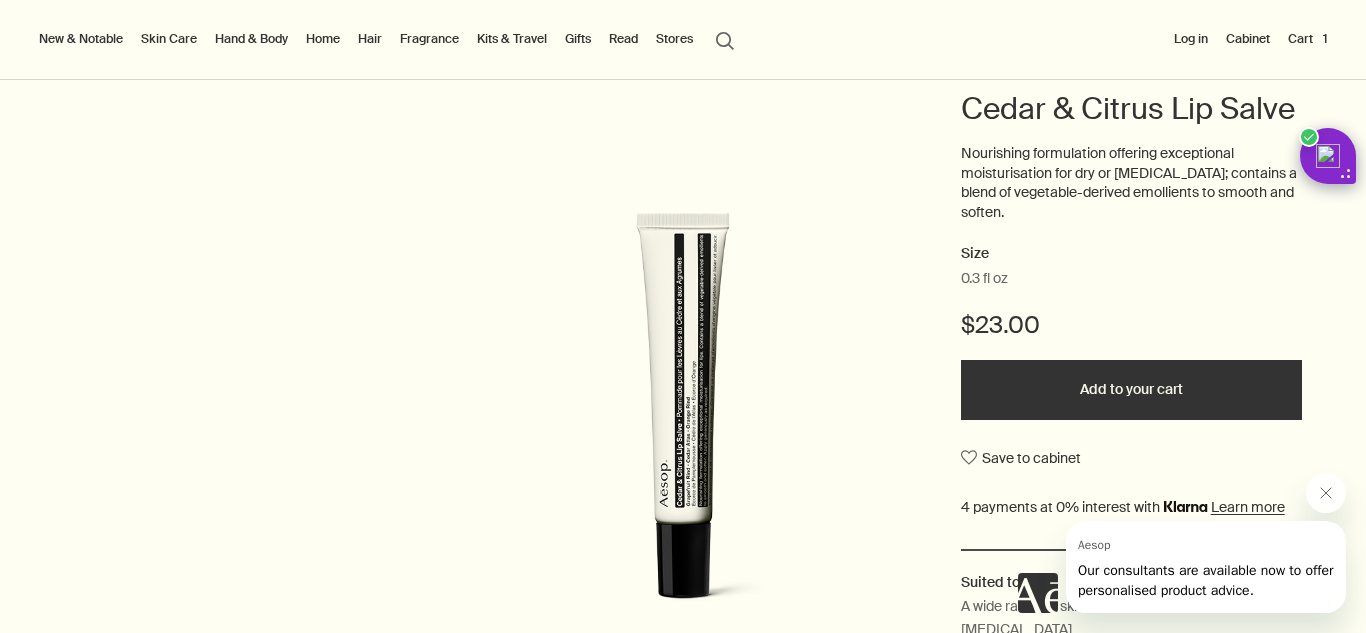 click on "Add to your cart" at bounding box center (1132, 390) 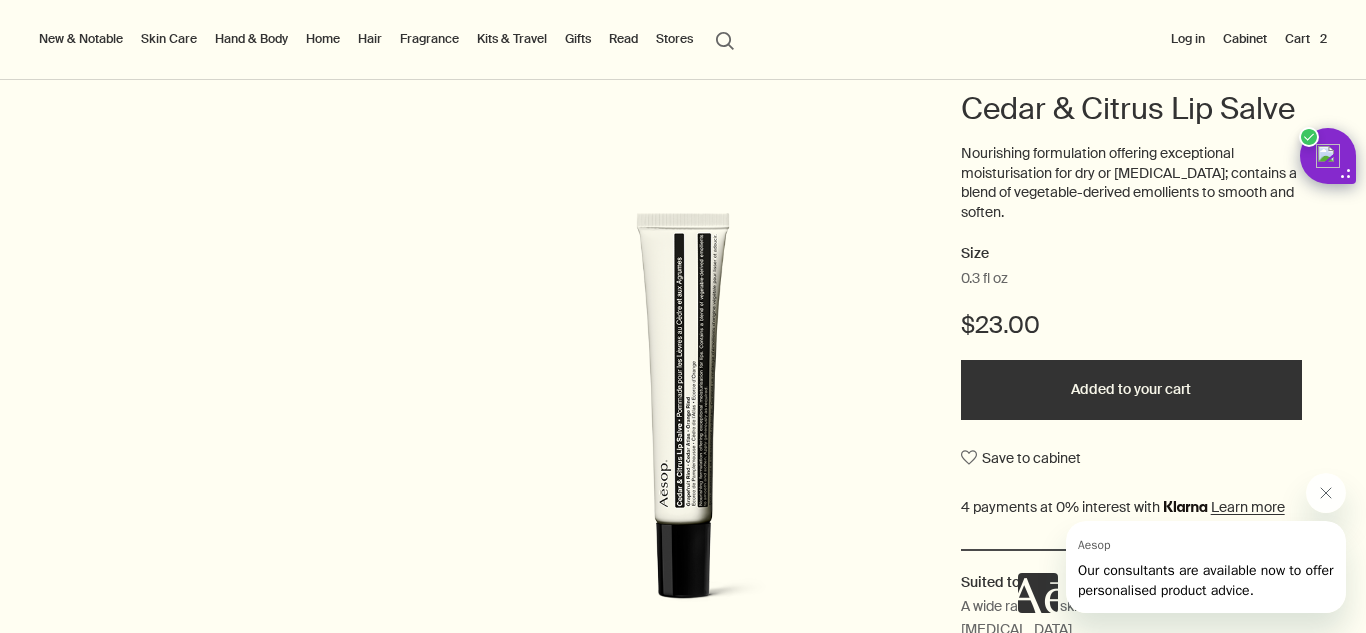 scroll, scrollTop: 0, scrollLeft: 0, axis: both 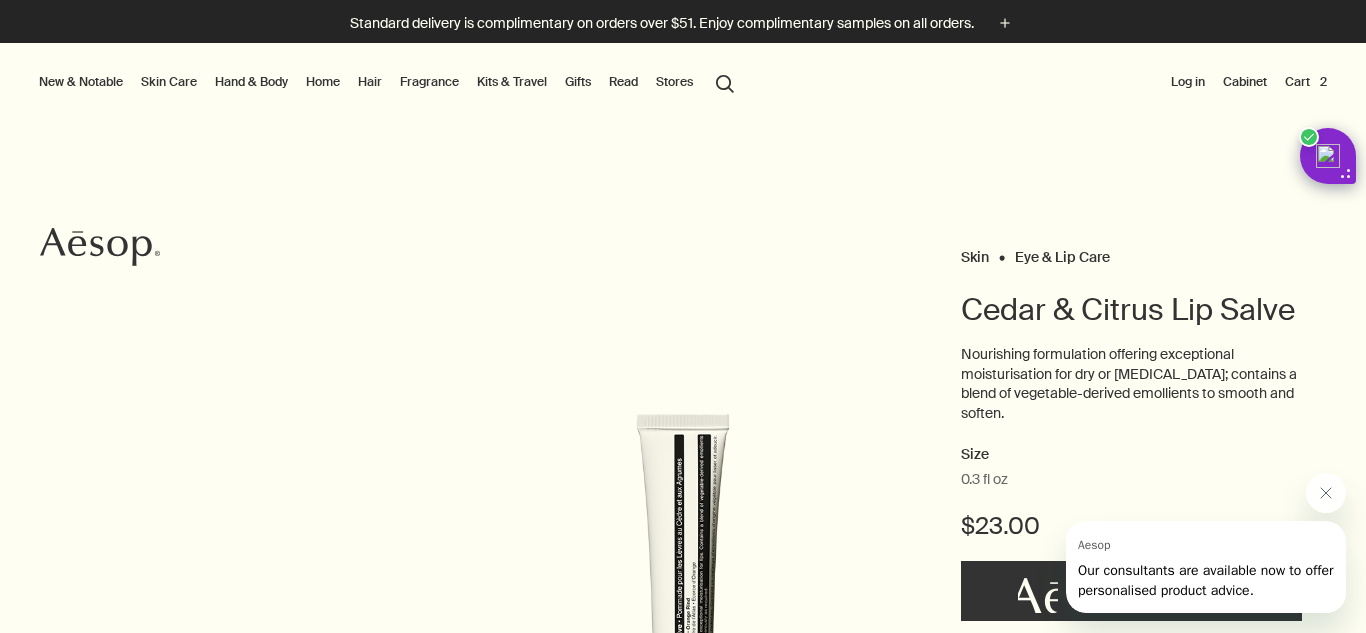 click on "Skin Care" at bounding box center [169, 82] 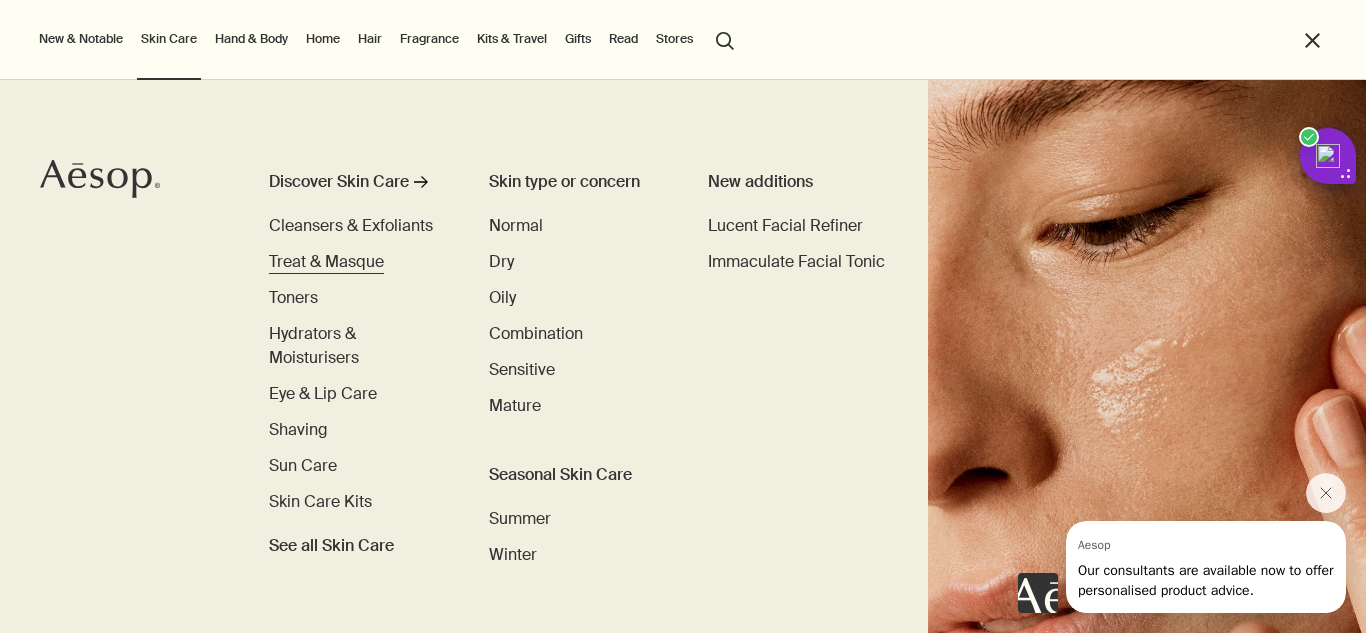 click on "Treat & Masque" at bounding box center [326, 261] 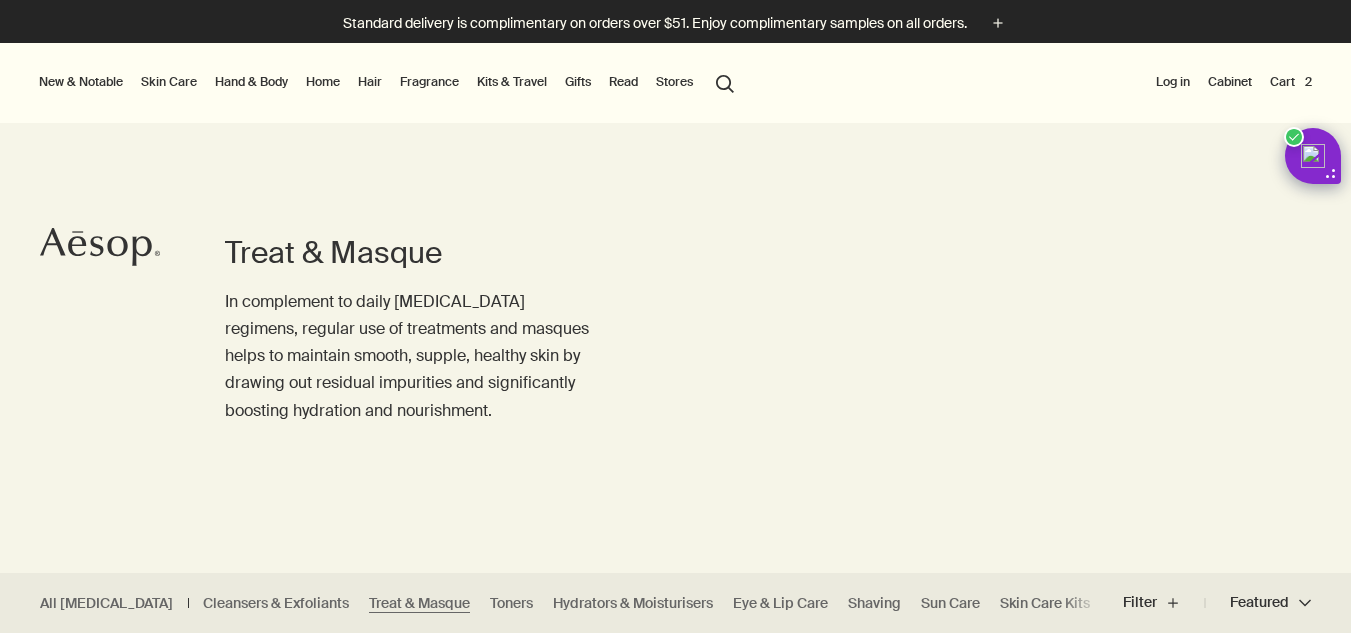 scroll, scrollTop: 513, scrollLeft: 0, axis: vertical 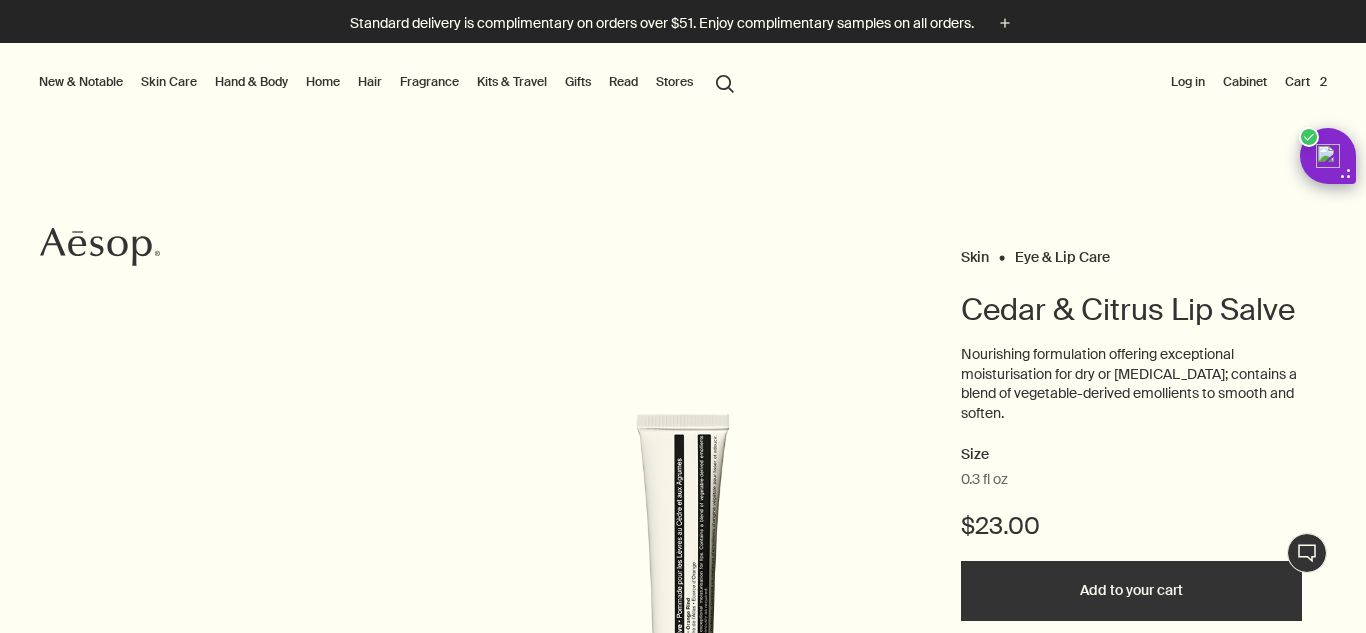 click on "Hand & Body" at bounding box center (251, 82) 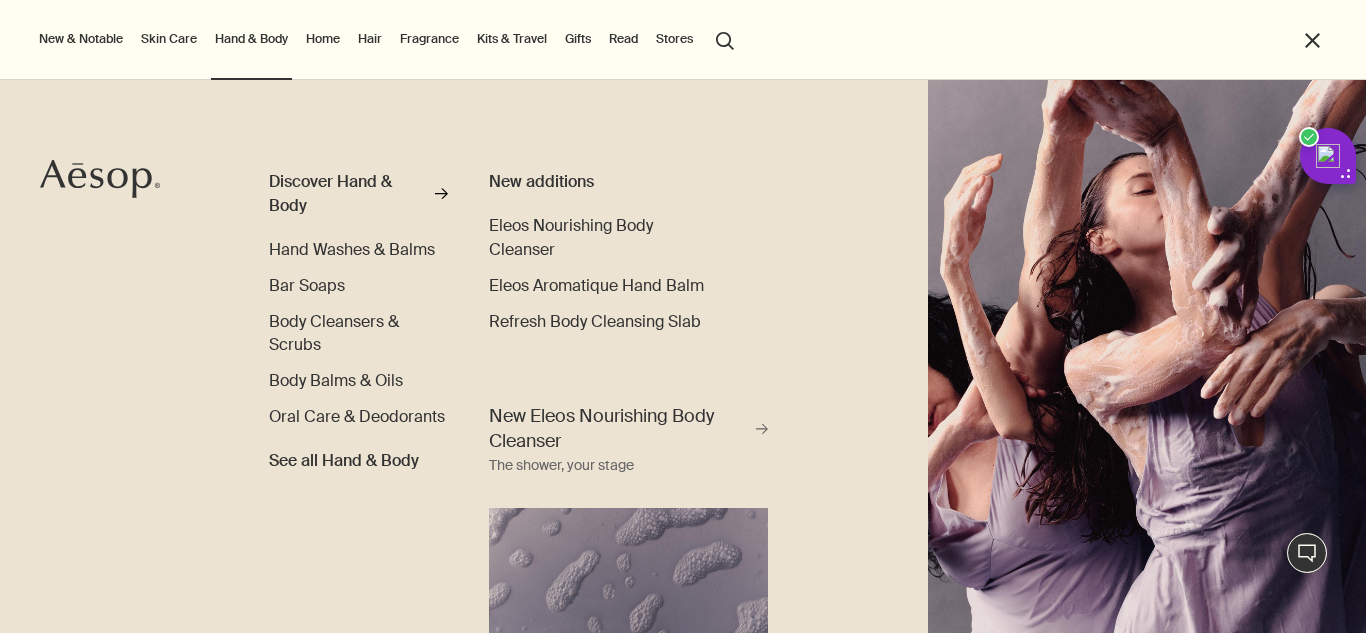 click on "Skin Care" at bounding box center (169, 39) 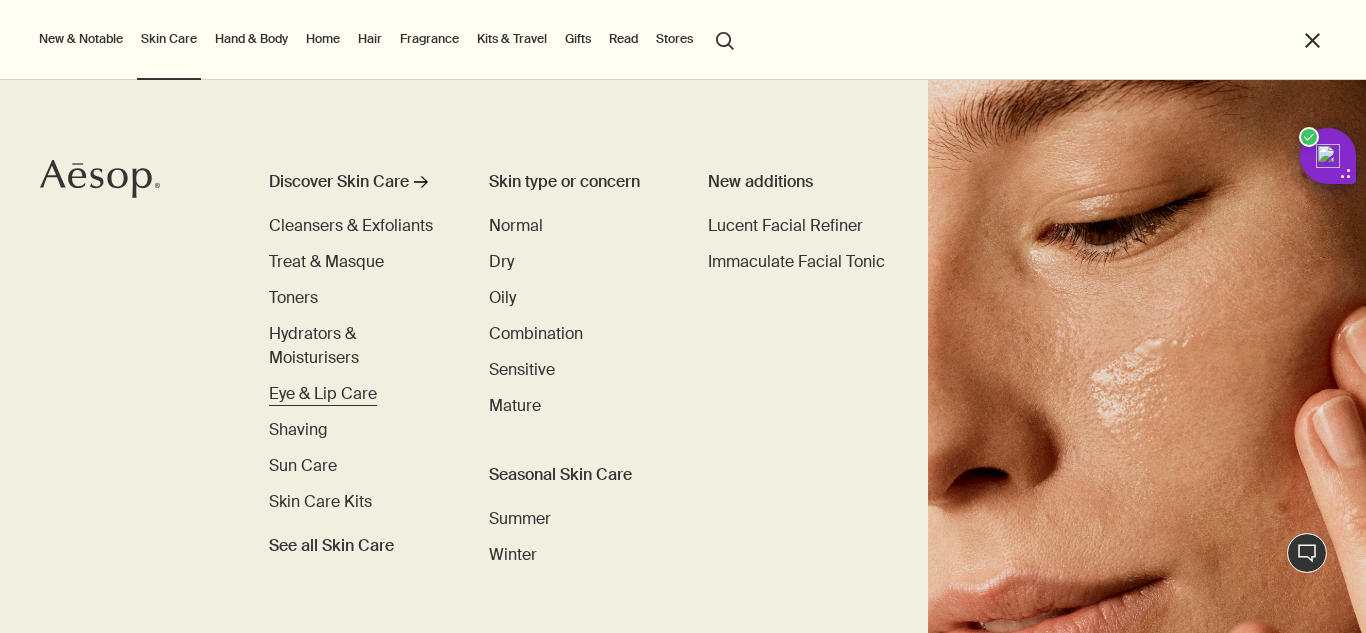 click on "Eye & Lip Care" at bounding box center (323, 393) 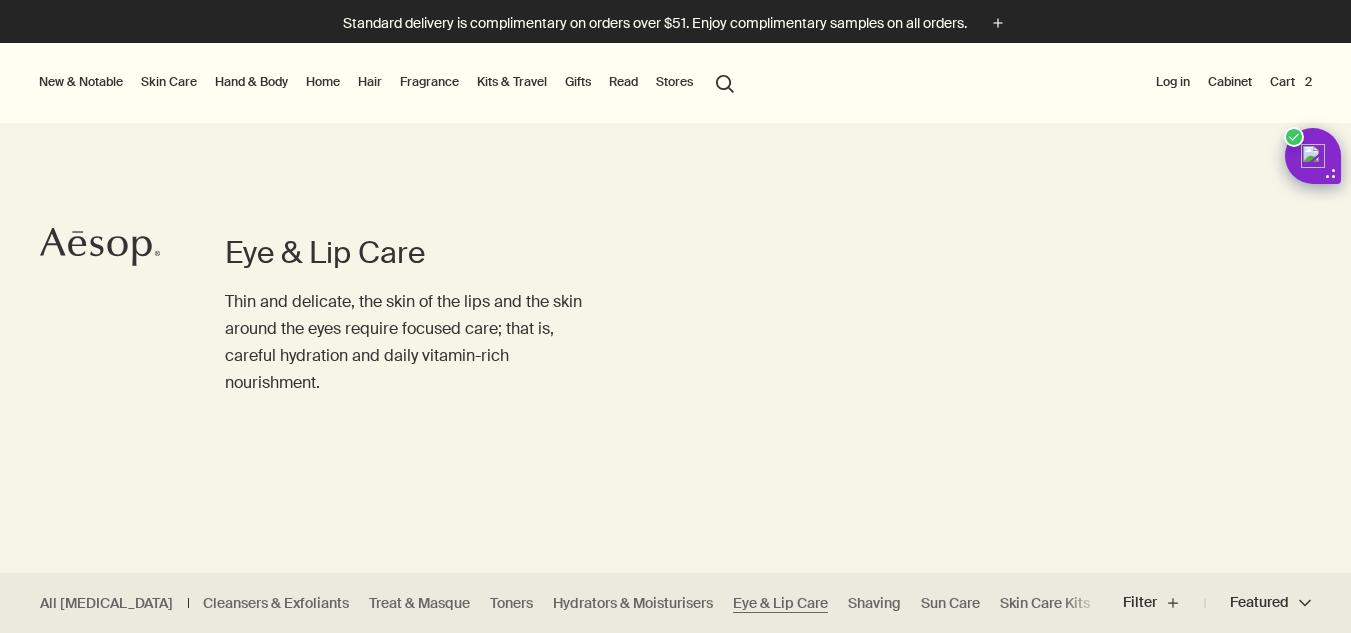 scroll, scrollTop: 0, scrollLeft: 0, axis: both 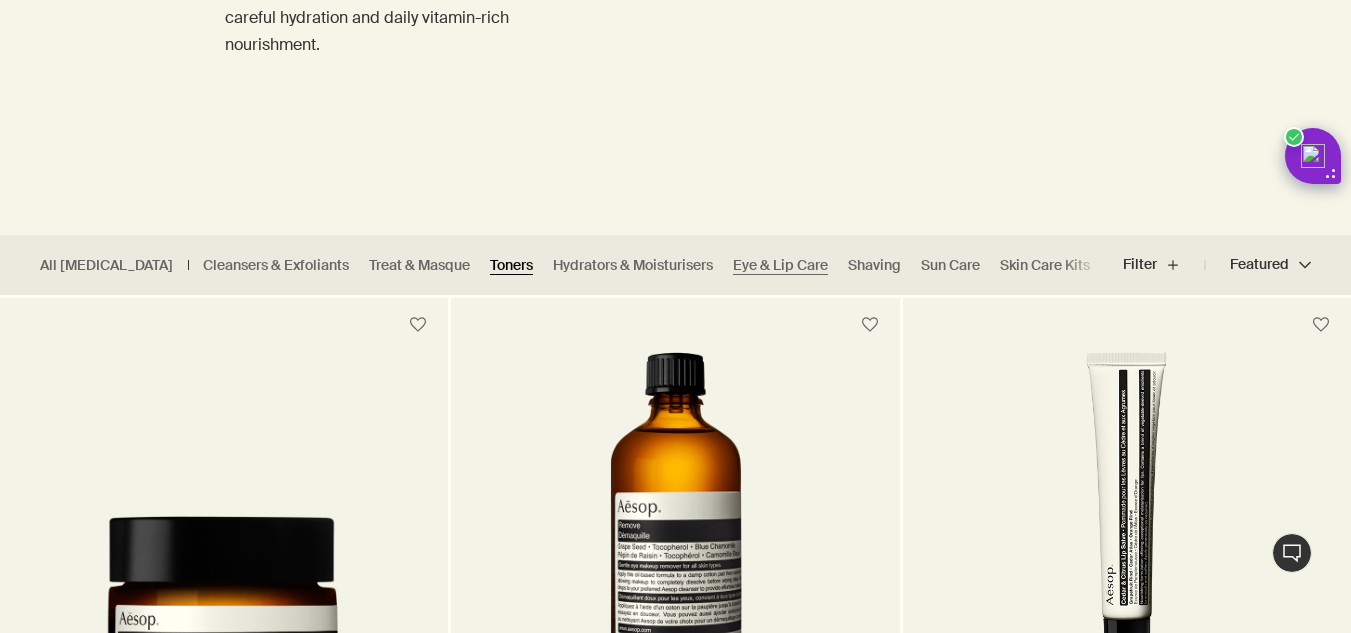 click on "Toners" at bounding box center [511, 265] 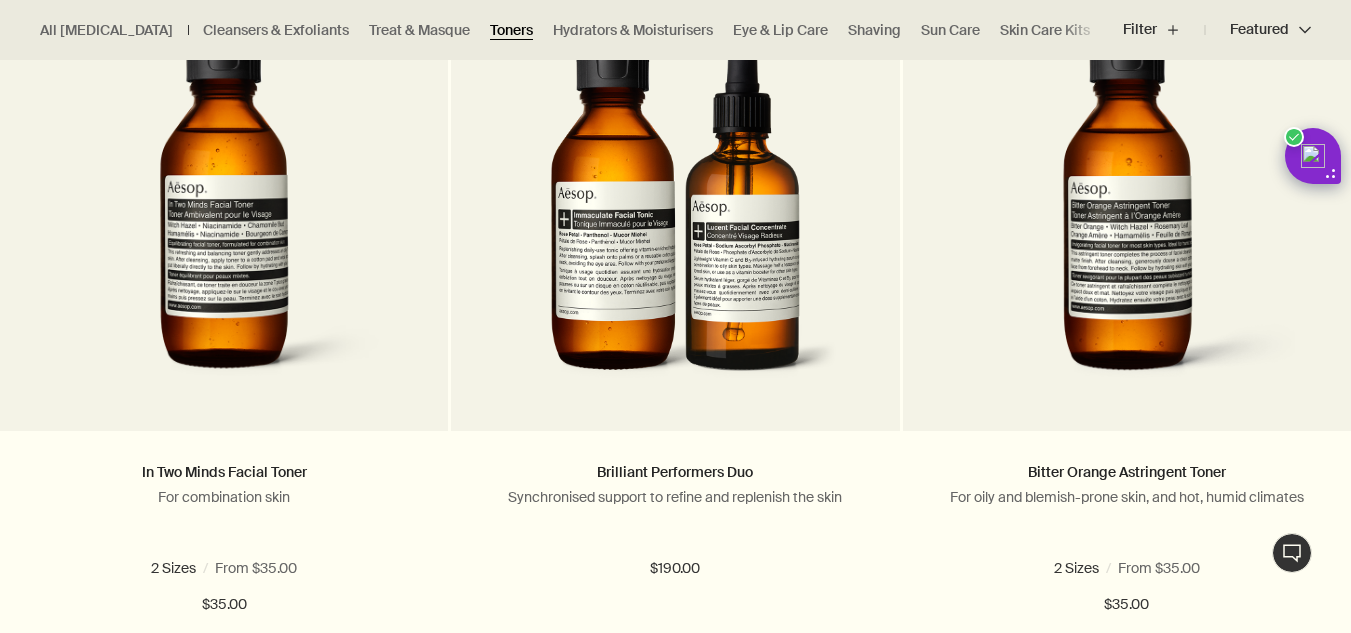 scroll, scrollTop: 1394, scrollLeft: 0, axis: vertical 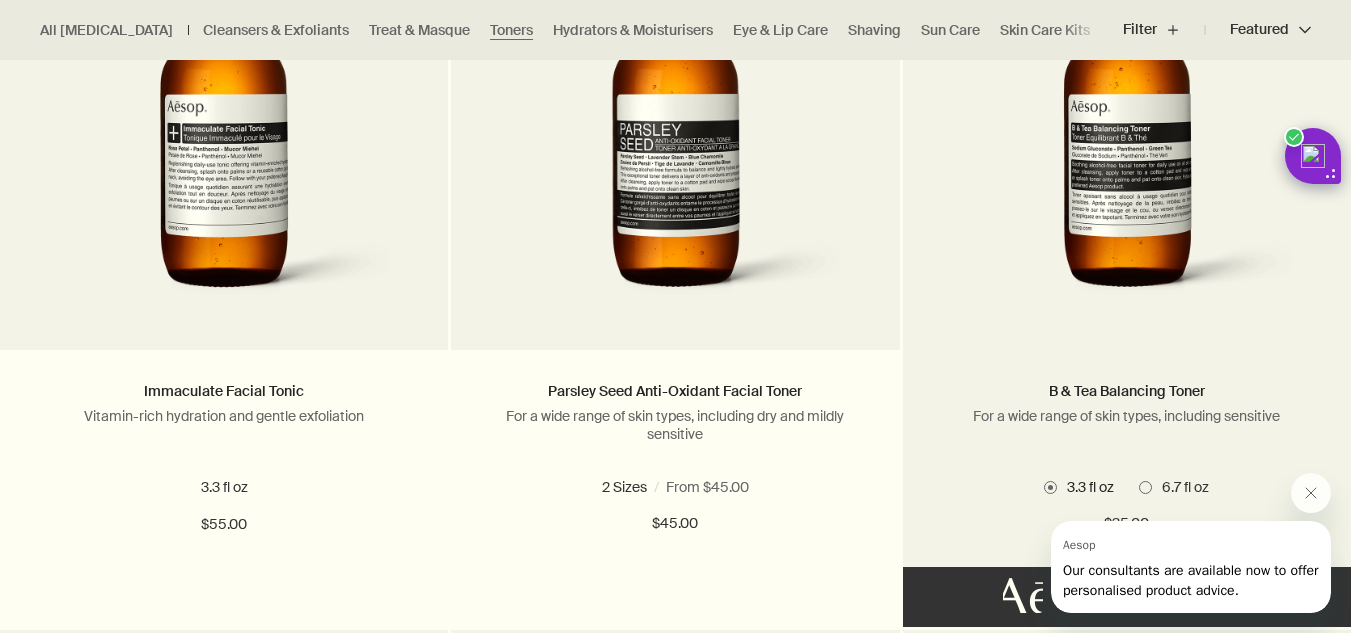 click at bounding box center (1127, 135) 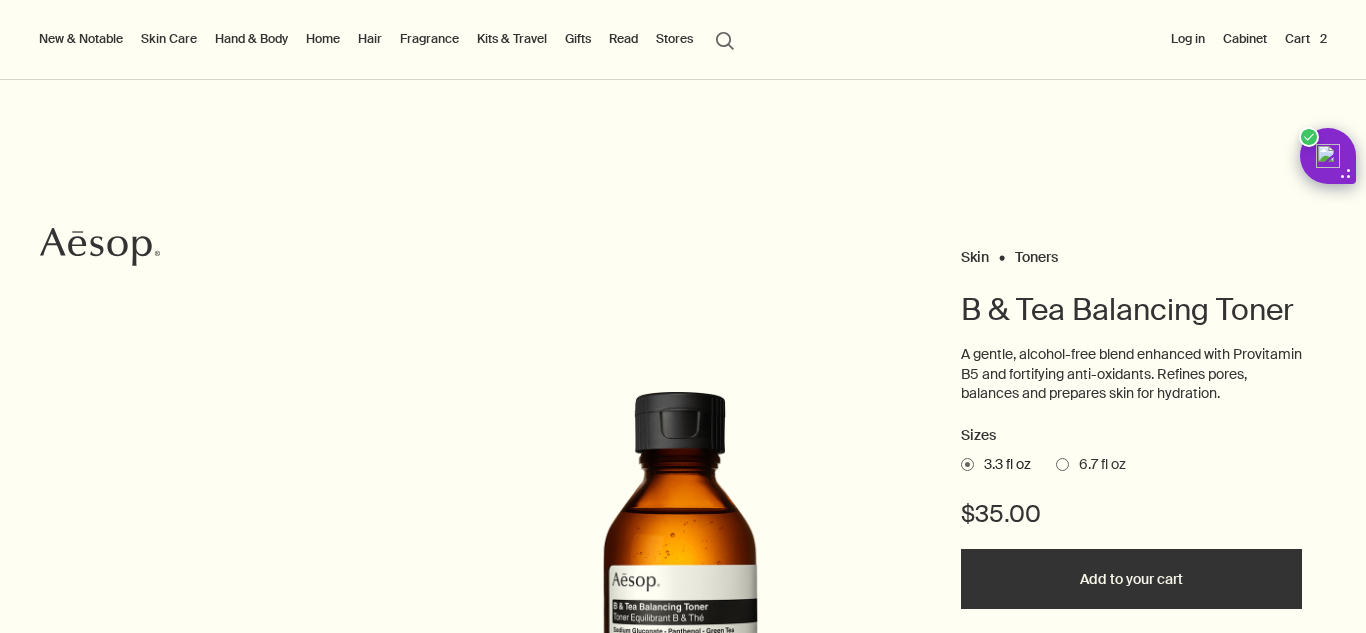 scroll, scrollTop: 0, scrollLeft: 0, axis: both 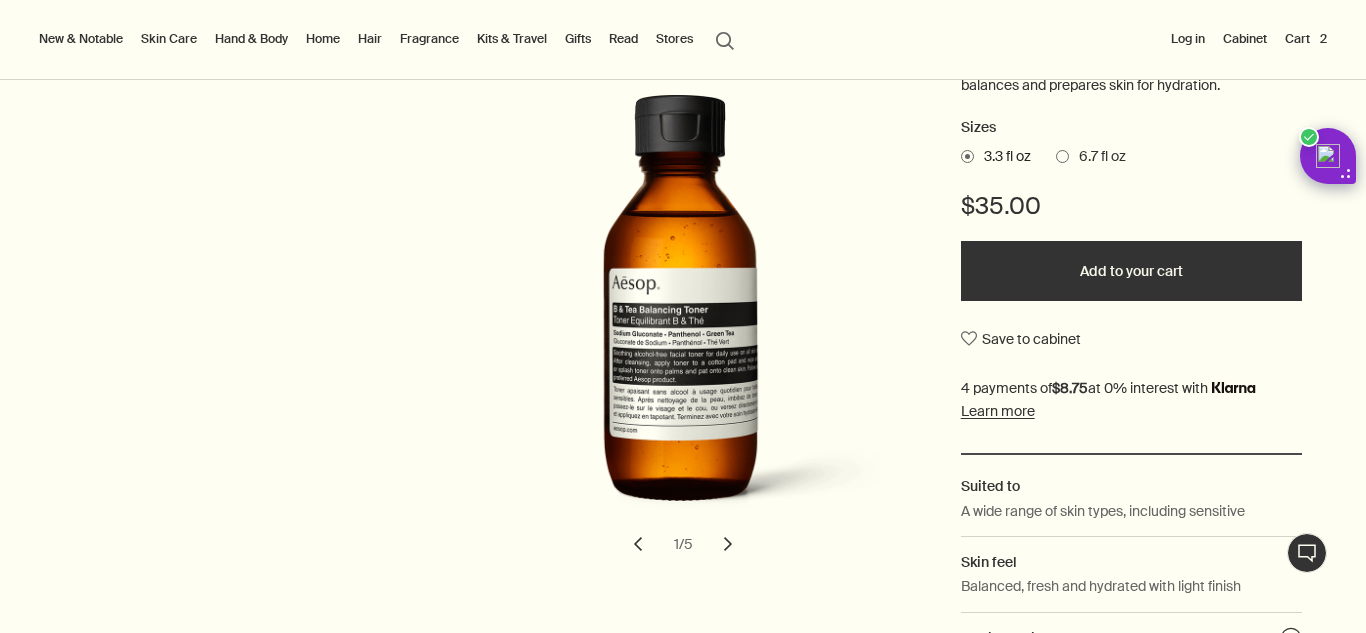 click on "Add to your cart" at bounding box center (1132, 271) 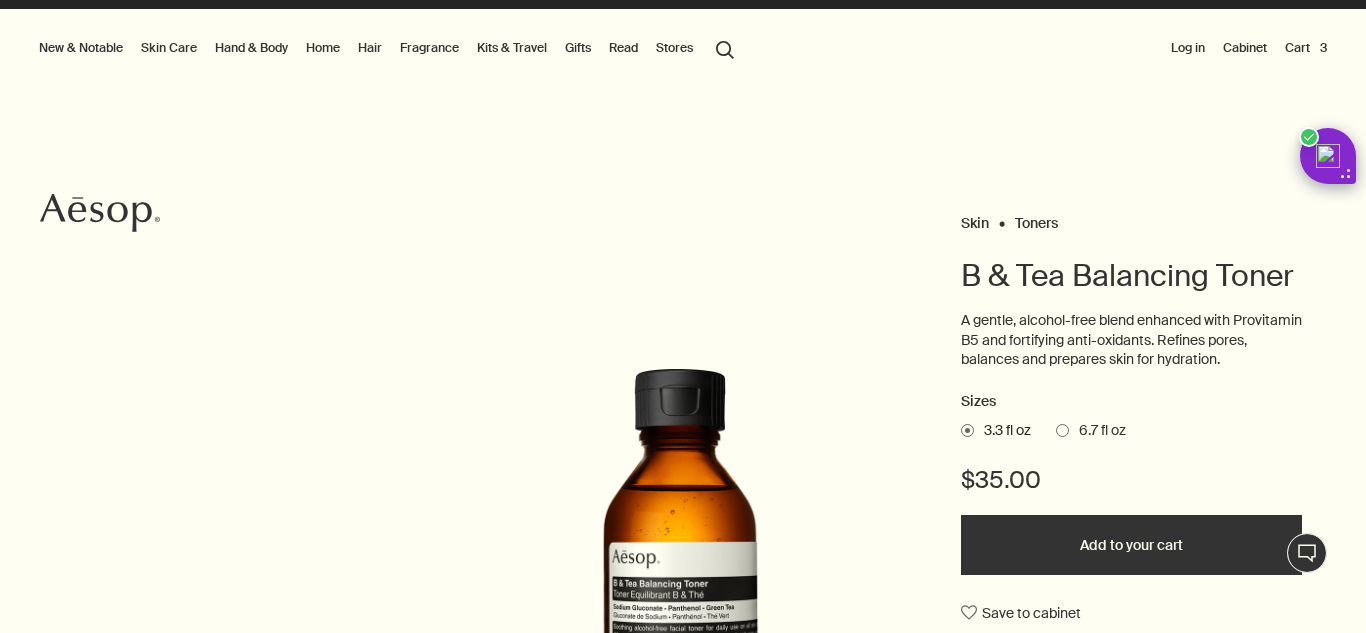 scroll, scrollTop: 0, scrollLeft: 0, axis: both 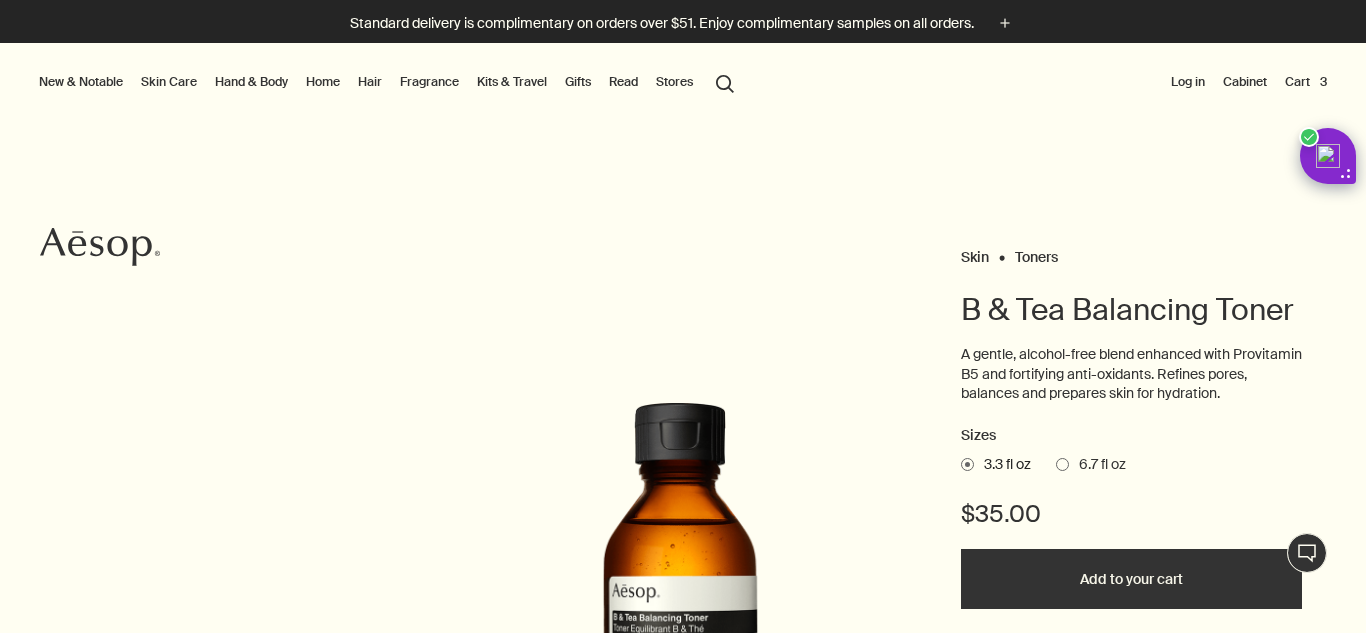 click on "Skin Care" at bounding box center [169, 82] 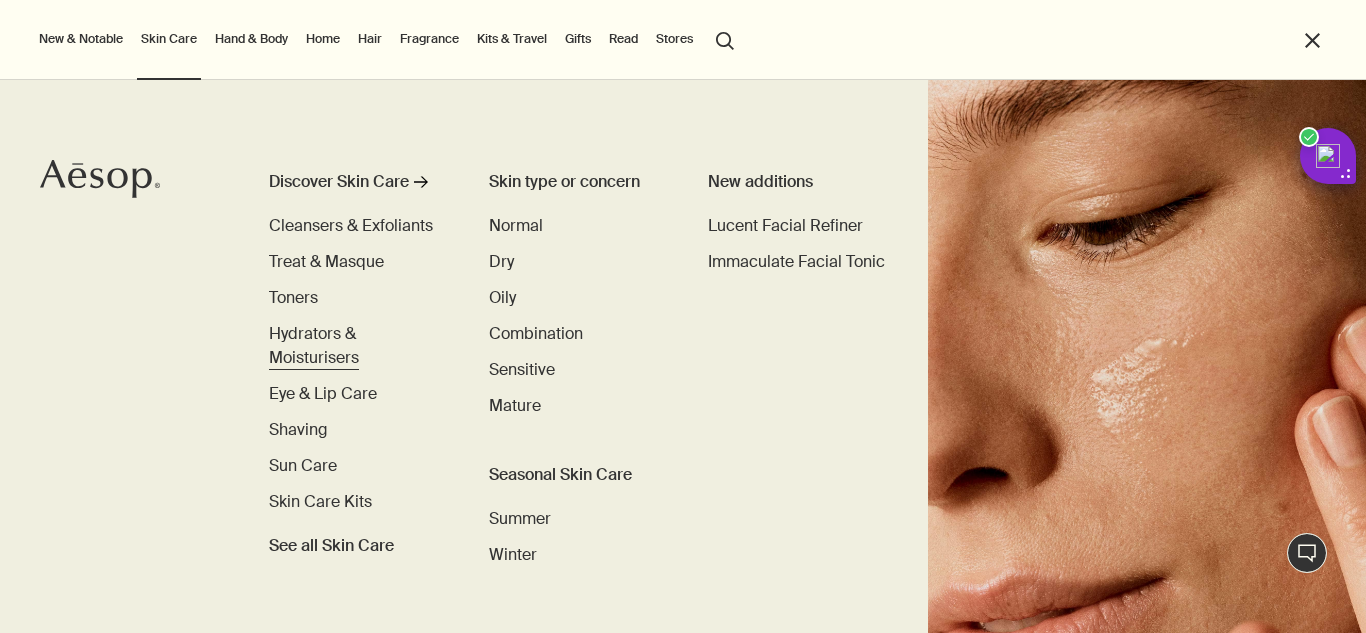 click on "Hydrators & Moisturisers" at bounding box center (314, 345) 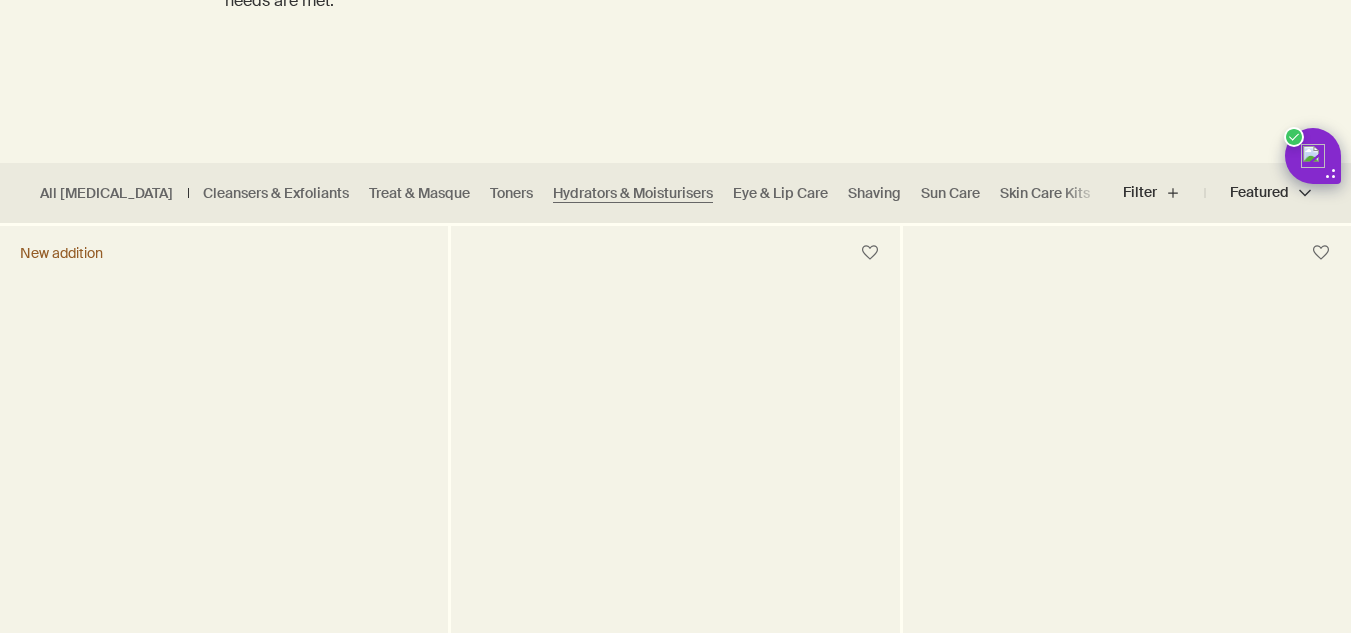scroll, scrollTop: 0, scrollLeft: 0, axis: both 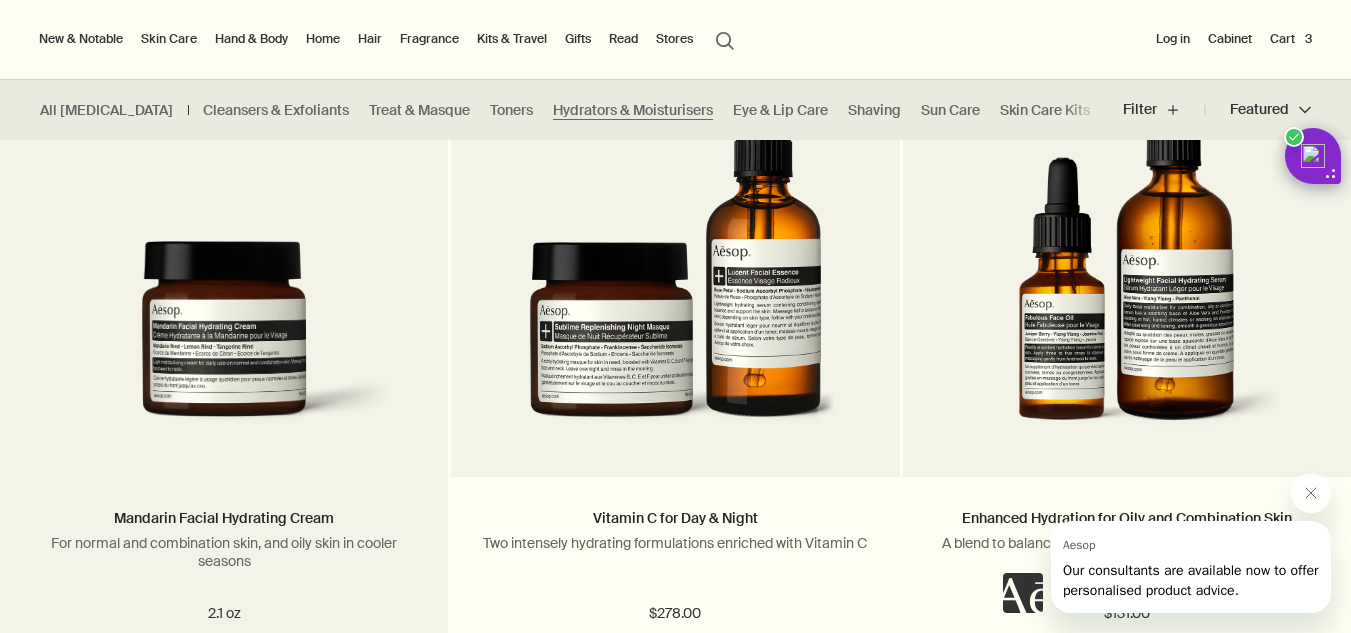 click at bounding box center (224, 344) 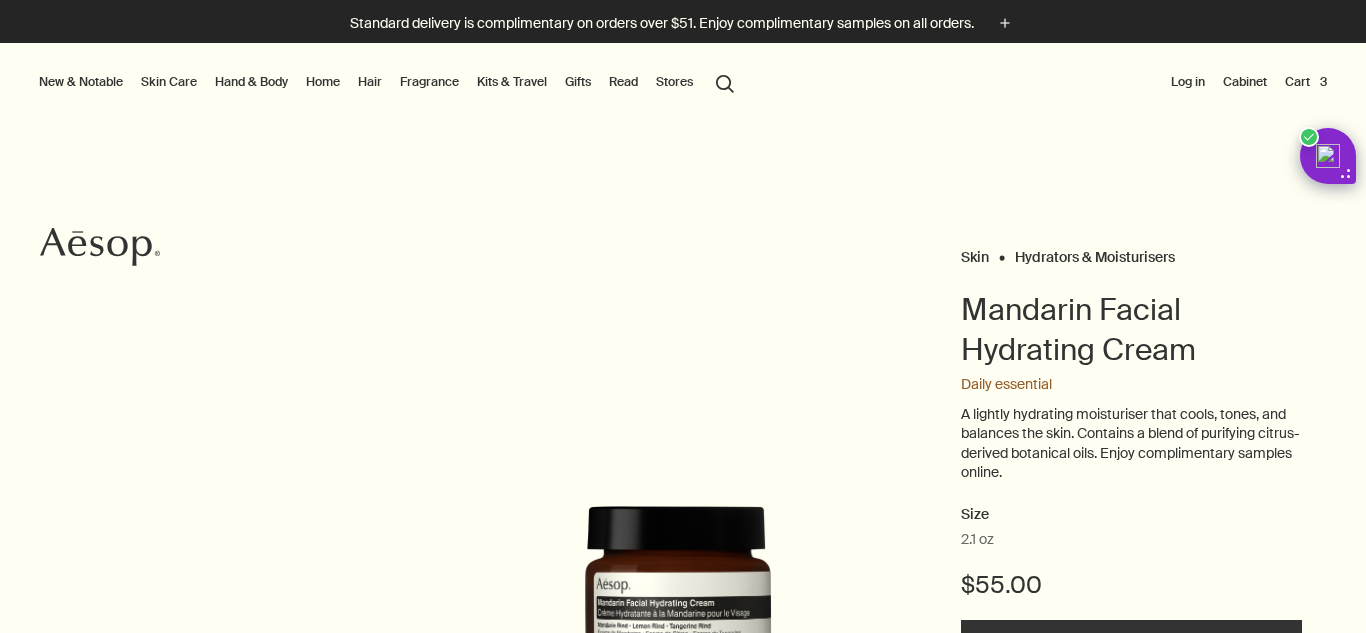 scroll, scrollTop: 0, scrollLeft: 0, axis: both 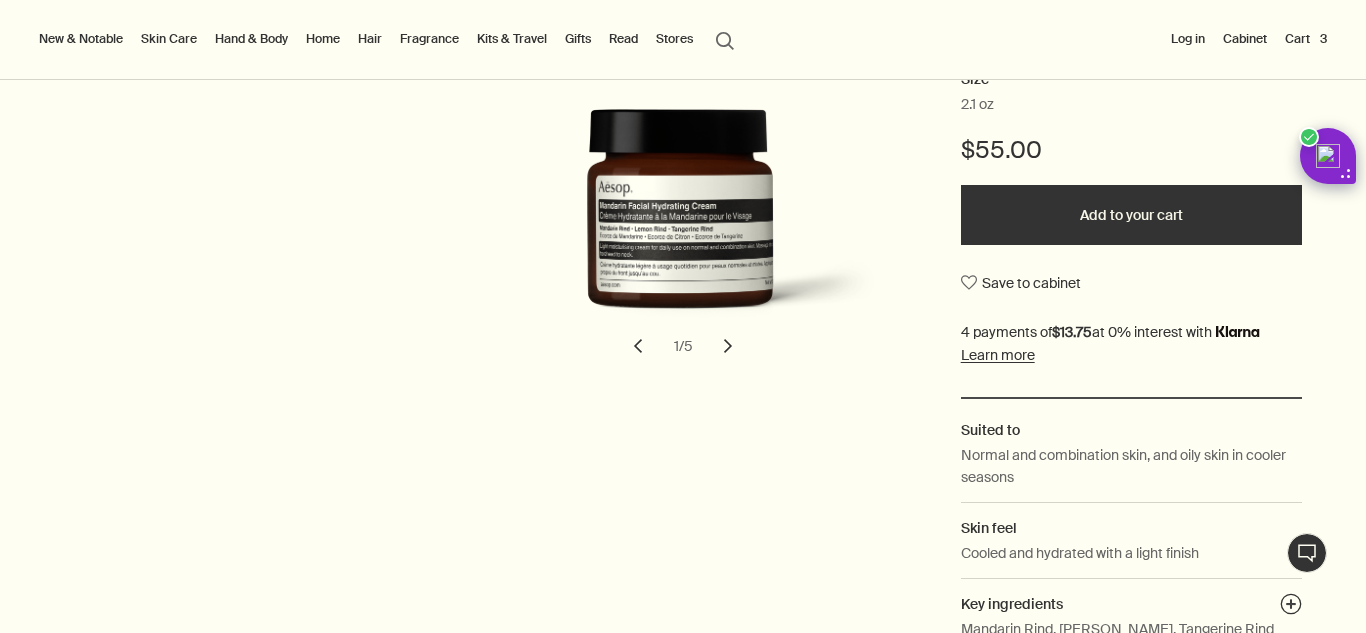 click on "Add to your cart" at bounding box center (1132, 215) 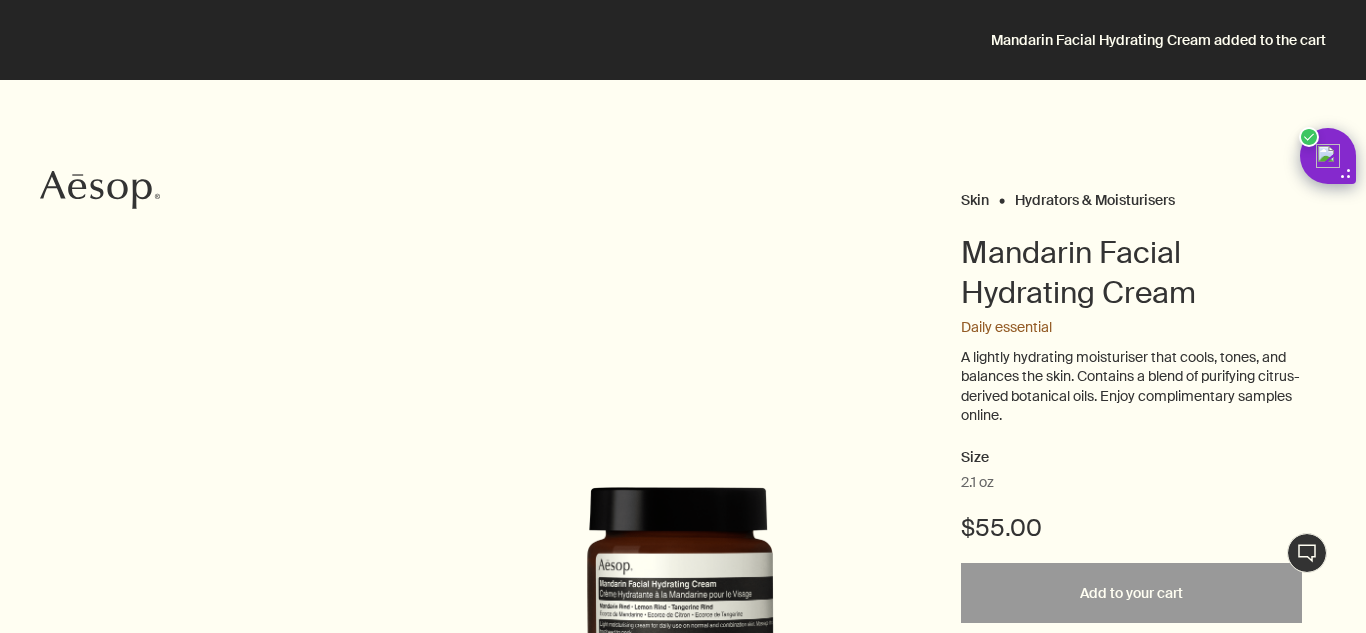 scroll, scrollTop: 0, scrollLeft: 0, axis: both 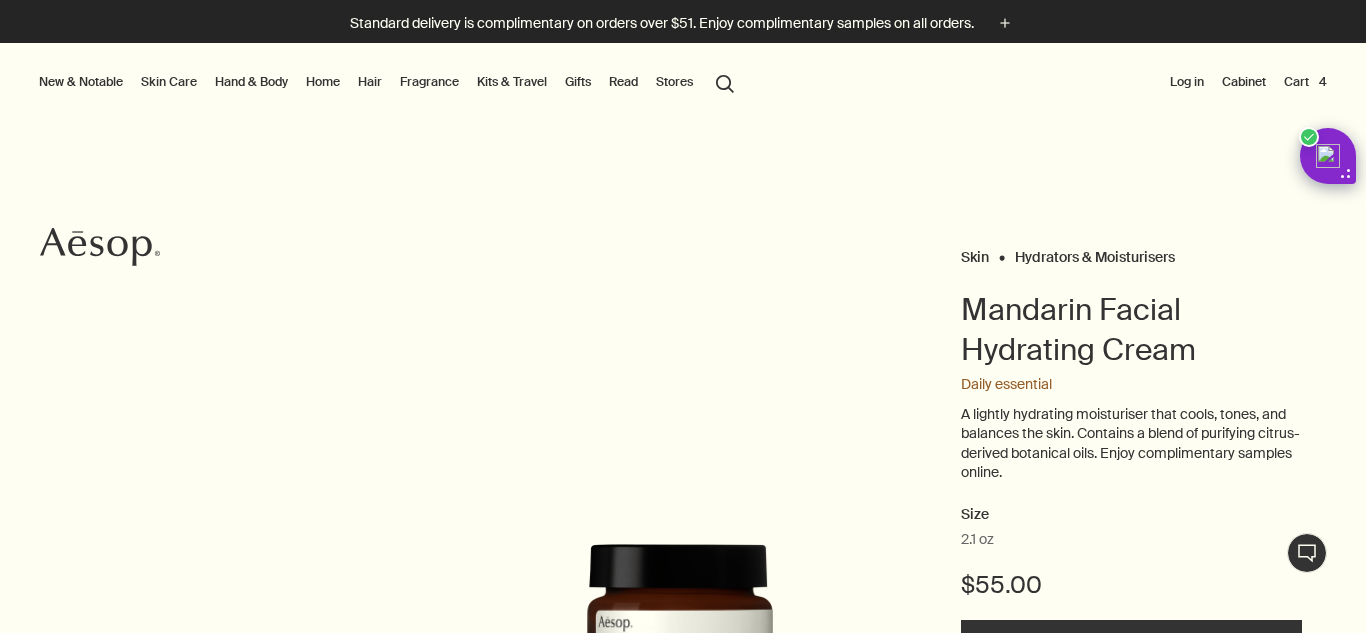 click on "Cart 4" at bounding box center (1305, 82) 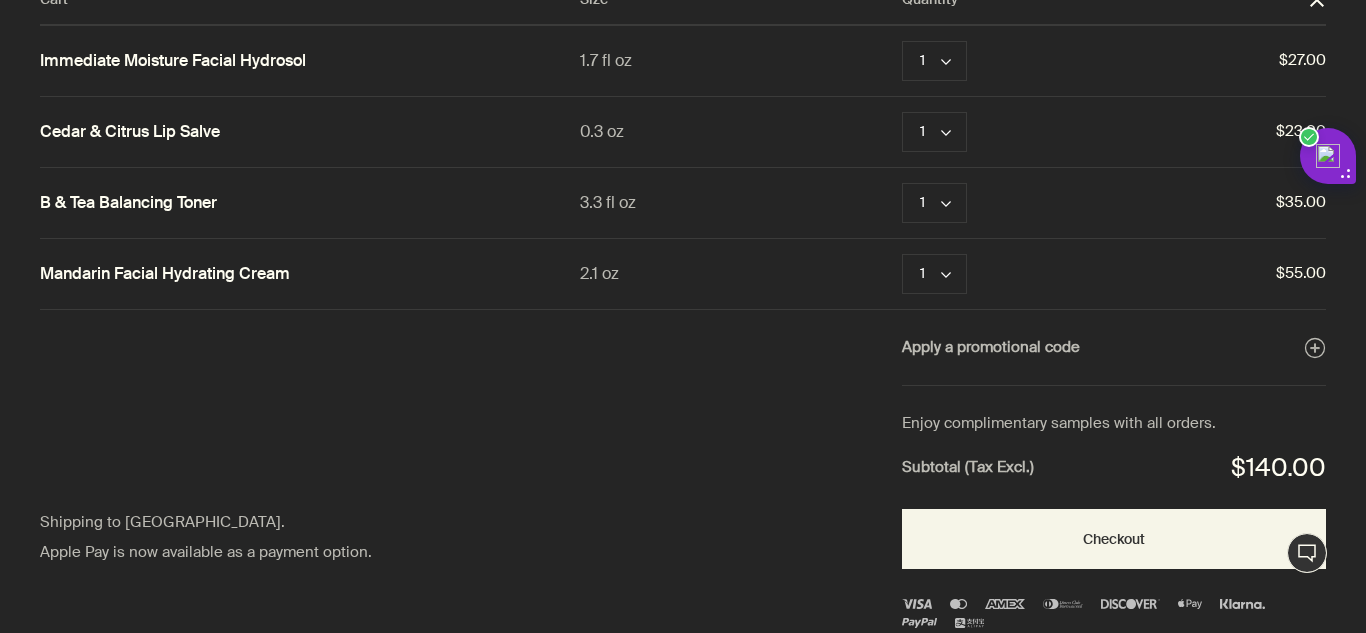 scroll, scrollTop: 112, scrollLeft: 0, axis: vertical 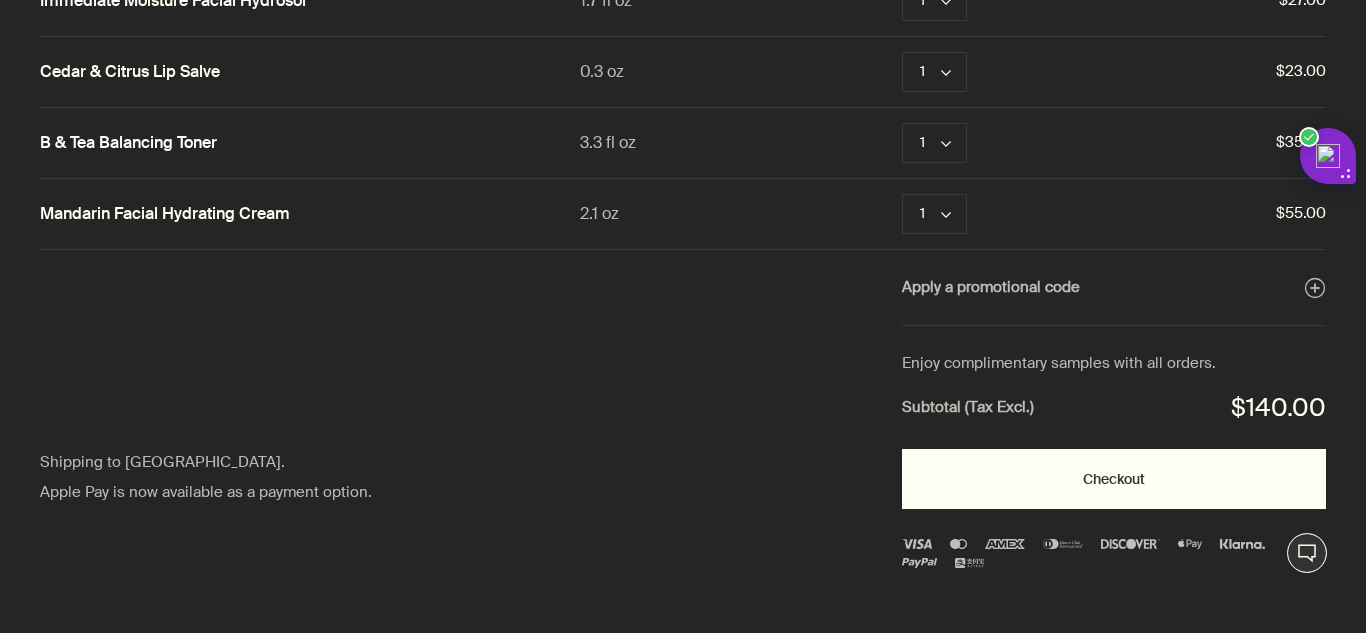 click on "Checkout" at bounding box center [1114, 479] 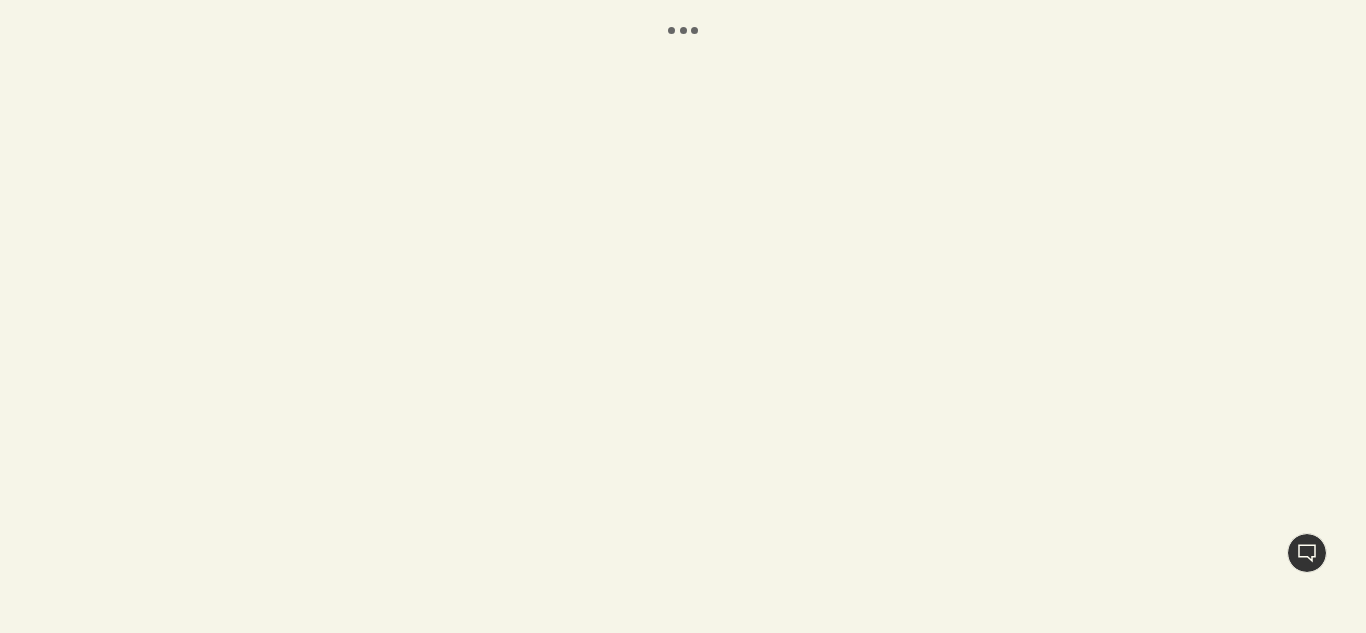 scroll, scrollTop: 0, scrollLeft: 0, axis: both 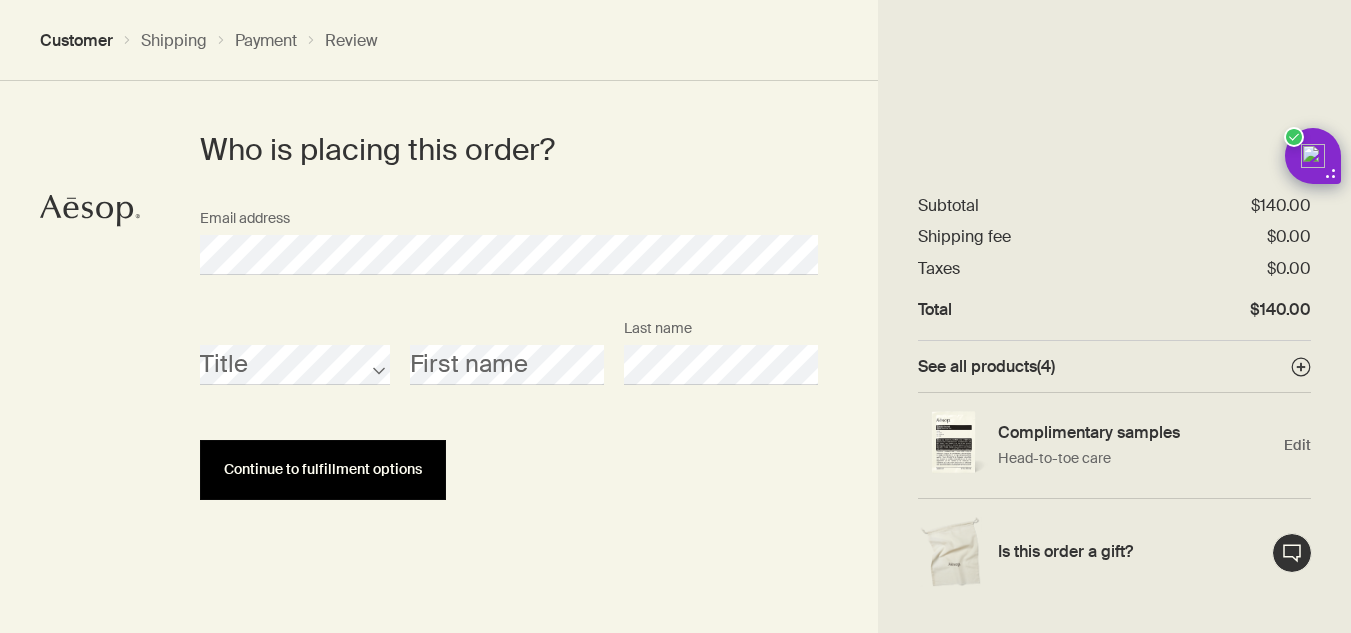 click on "Continue to fulfillment options" at bounding box center [323, 469] 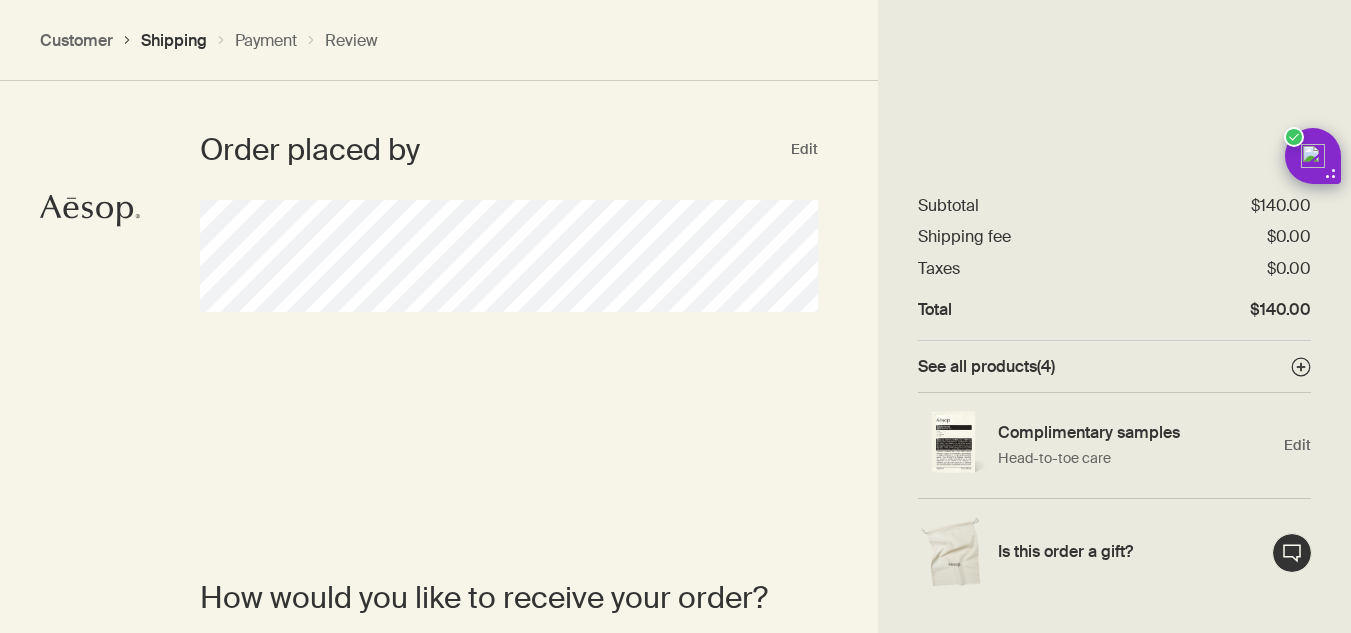 scroll, scrollTop: 0, scrollLeft: 0, axis: both 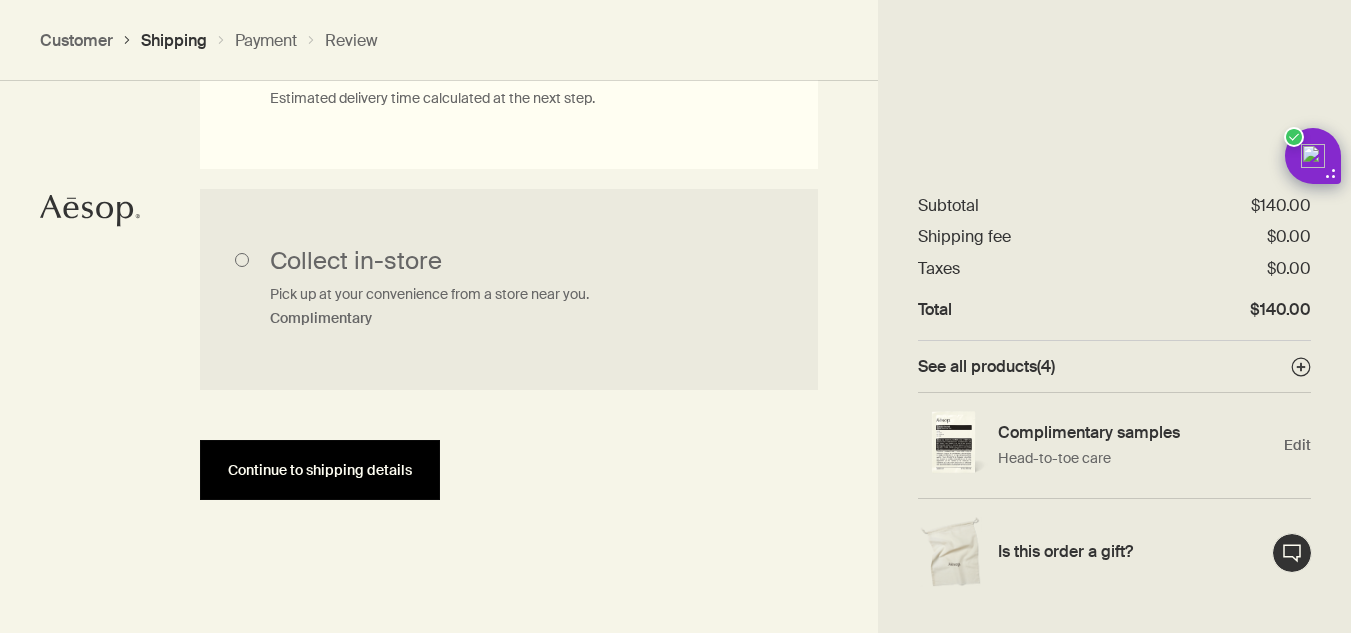 click on "Continue to shipping details" at bounding box center (320, 470) 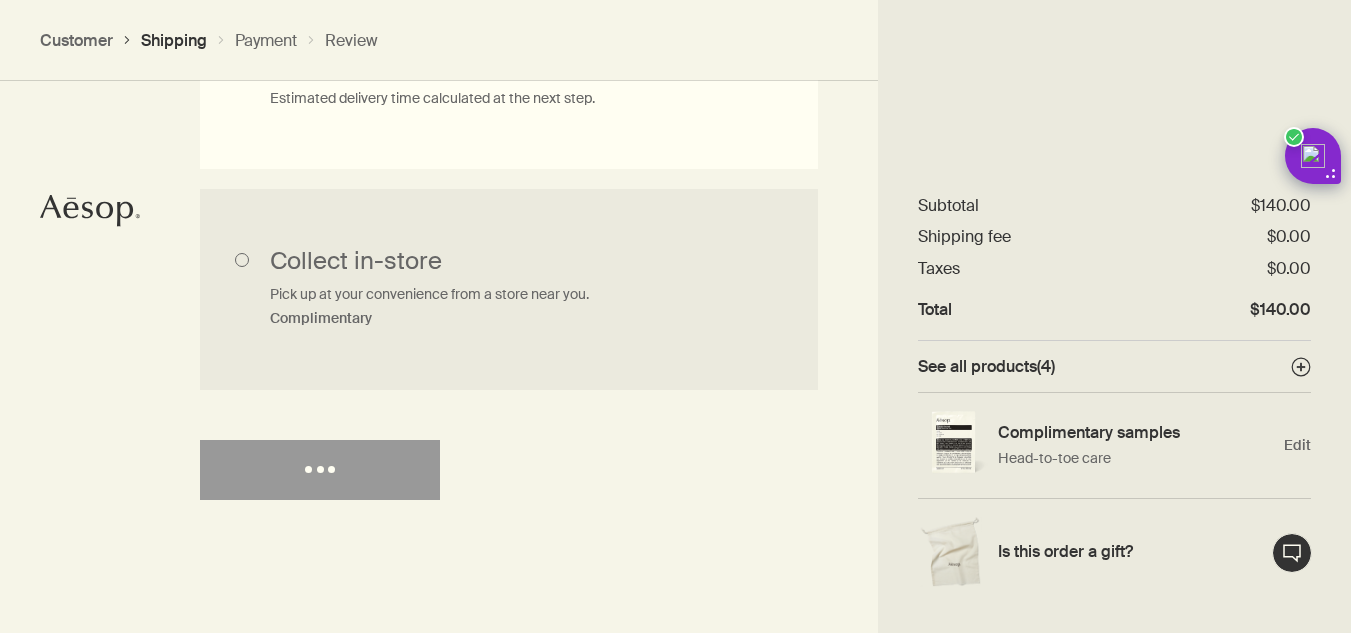 select on "US" 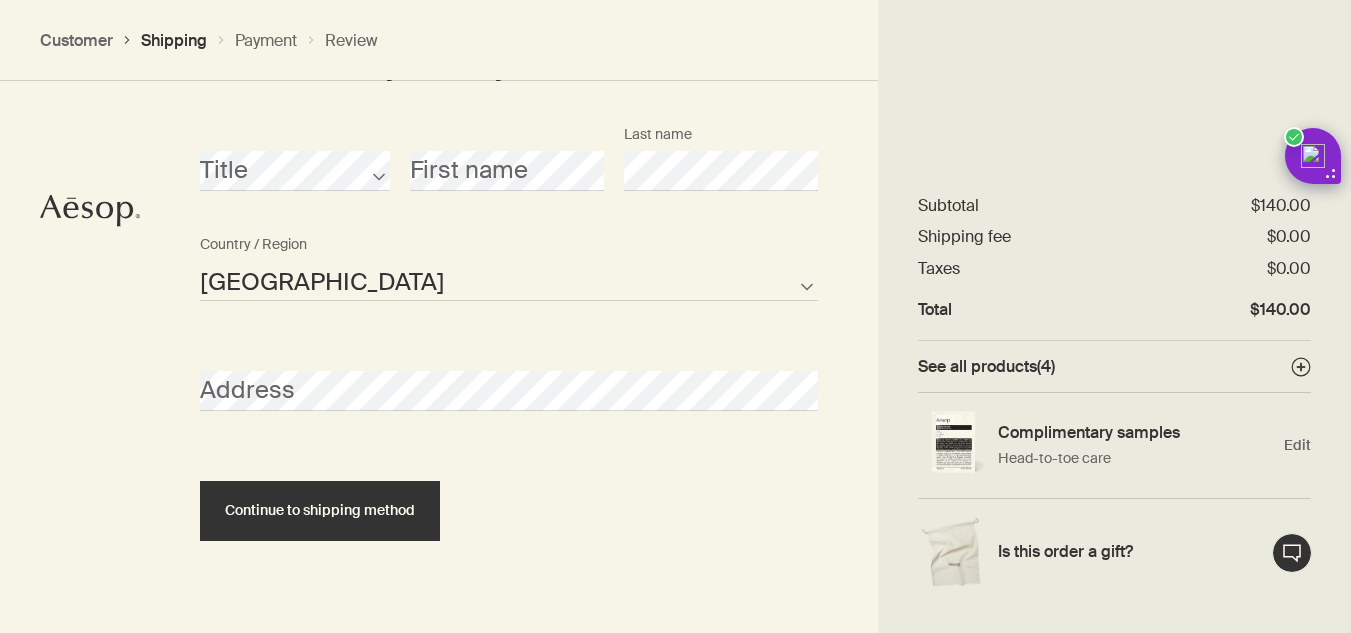 scroll, scrollTop: 1015, scrollLeft: 0, axis: vertical 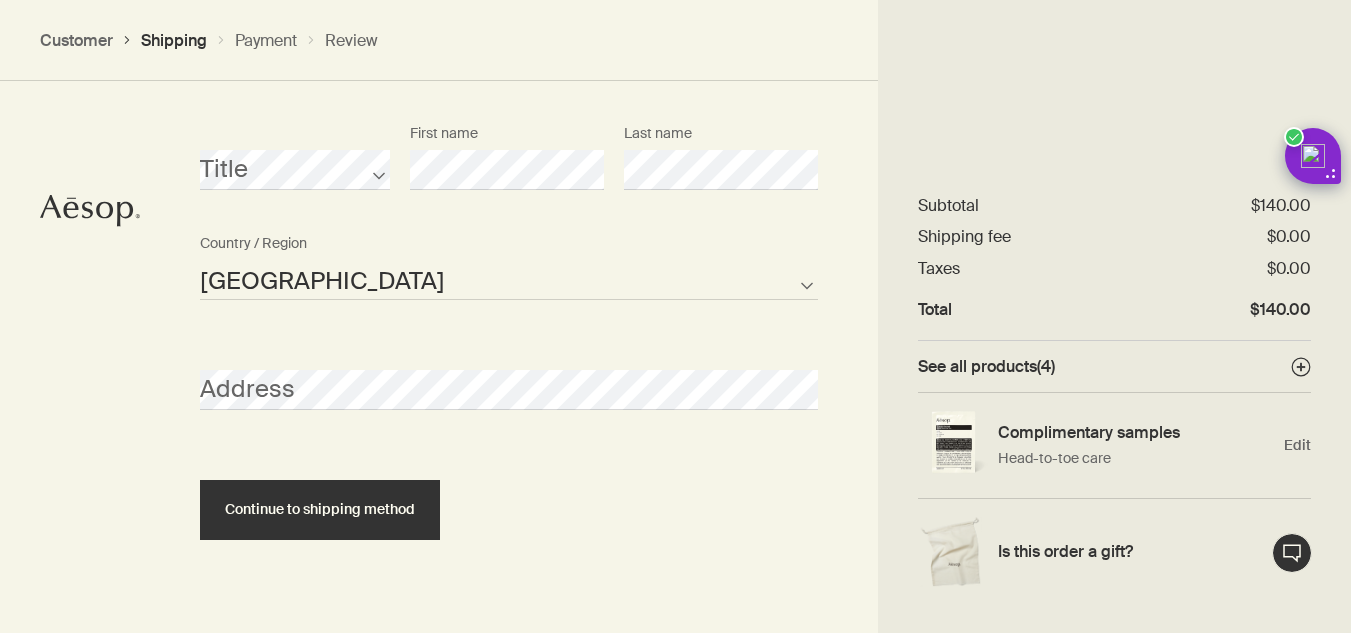 select on "US" 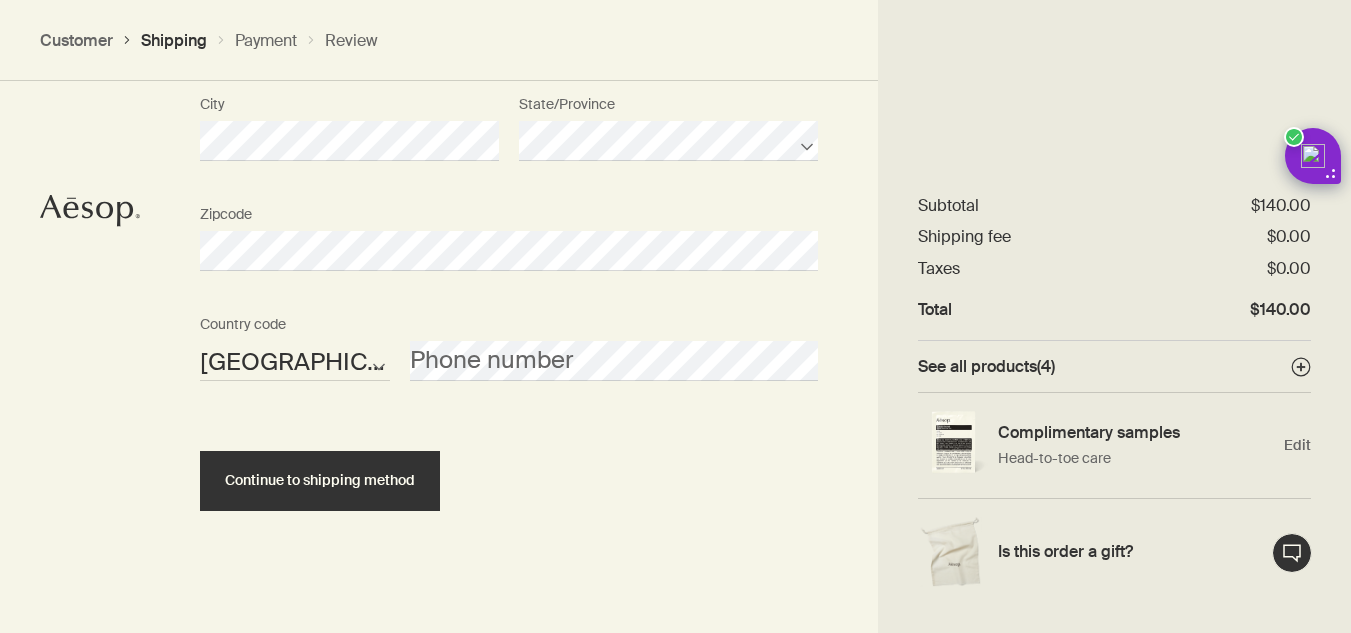 scroll, scrollTop: 1495, scrollLeft: 0, axis: vertical 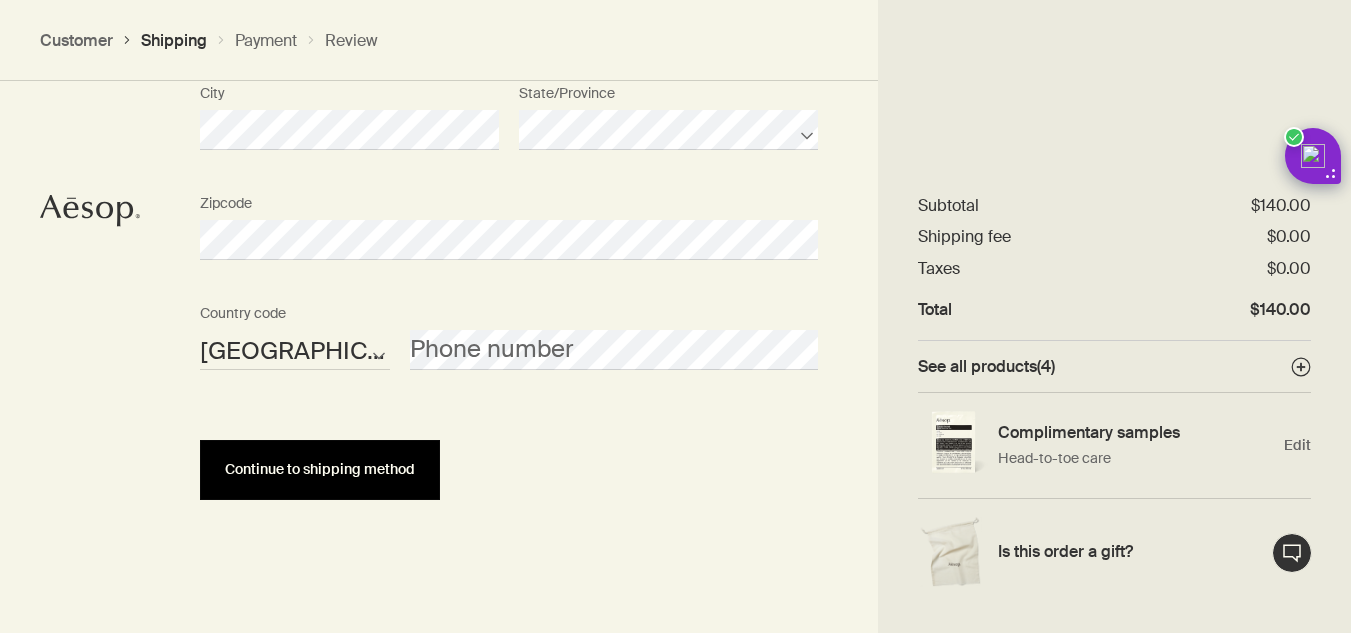 click on "Continue to shipping method" at bounding box center (320, 469) 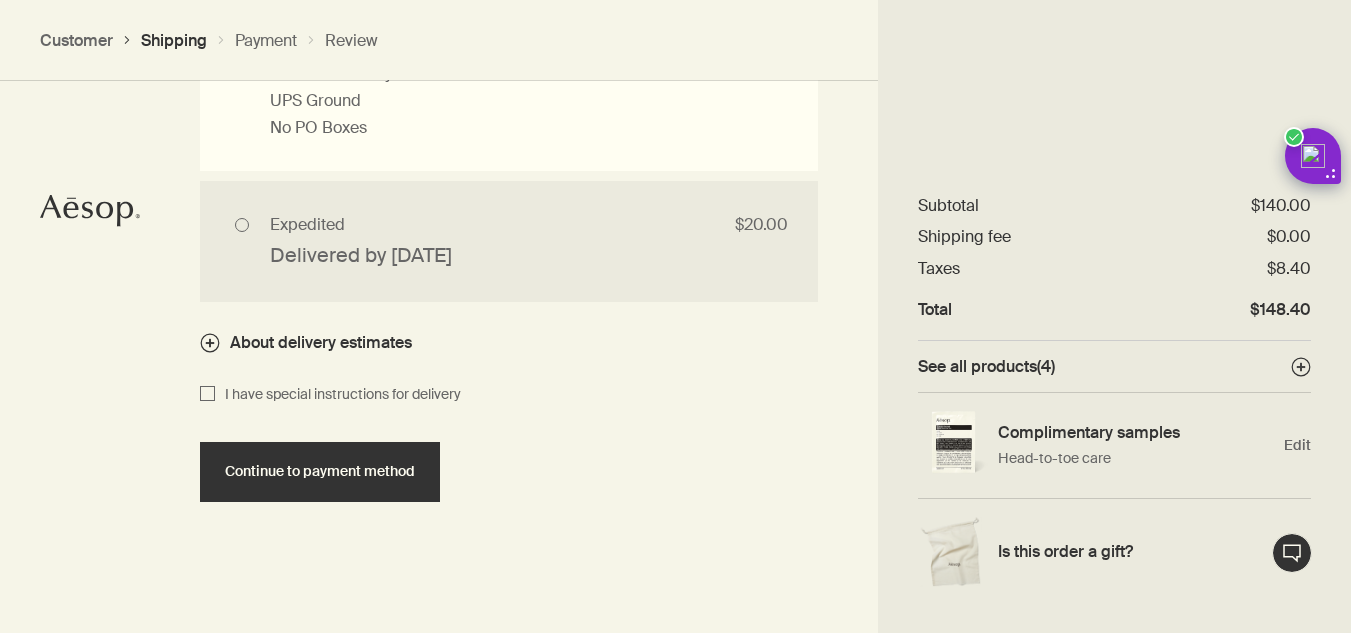 scroll, scrollTop: 2088, scrollLeft: 0, axis: vertical 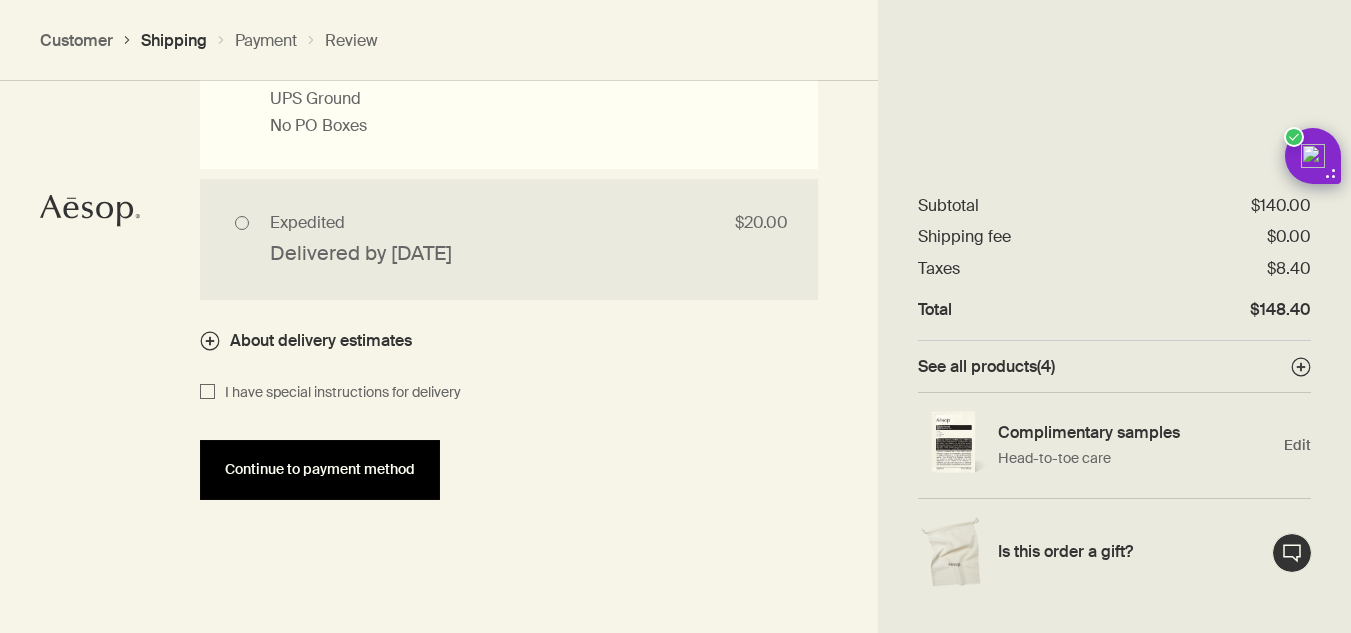 click on "Continue to payment method" at bounding box center [320, 469] 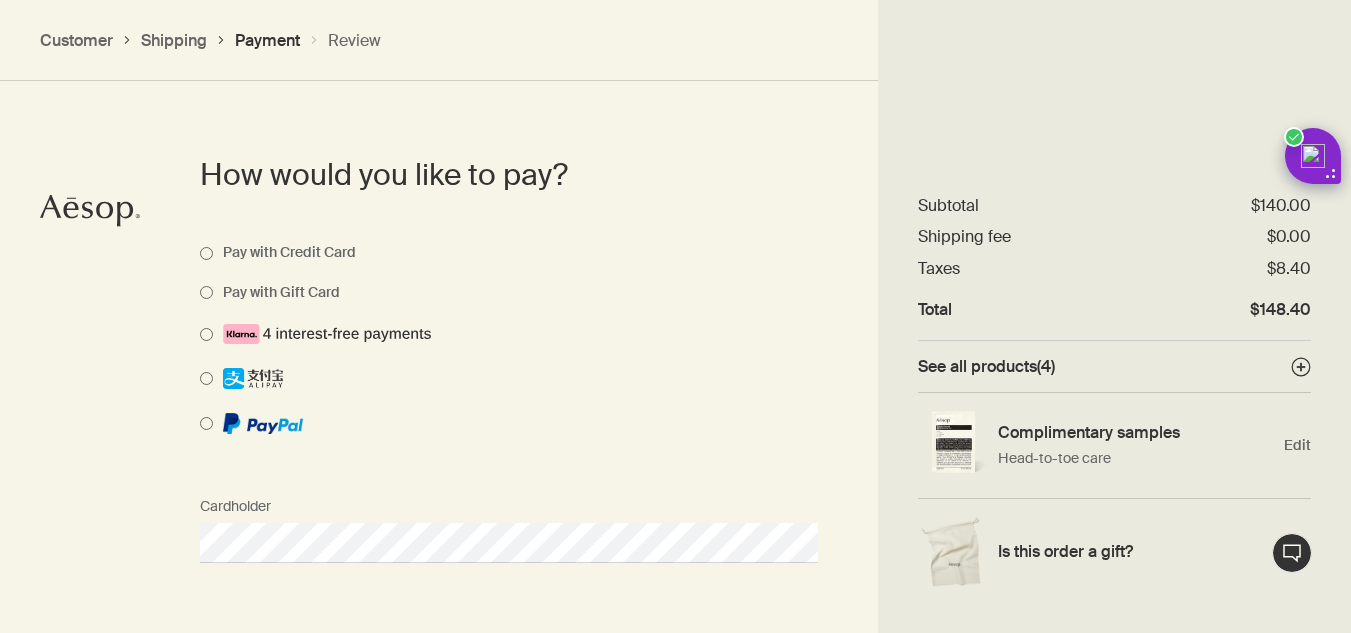 scroll, scrollTop: 1457, scrollLeft: 0, axis: vertical 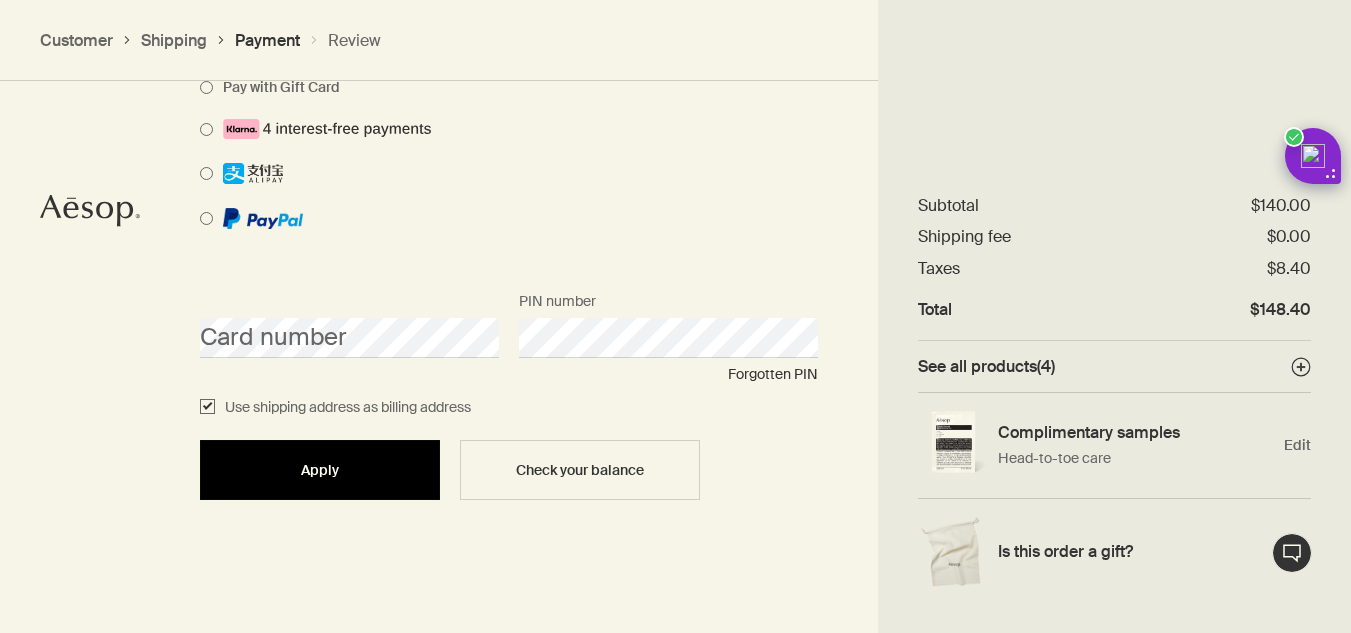 click on "Apply" at bounding box center (320, 470) 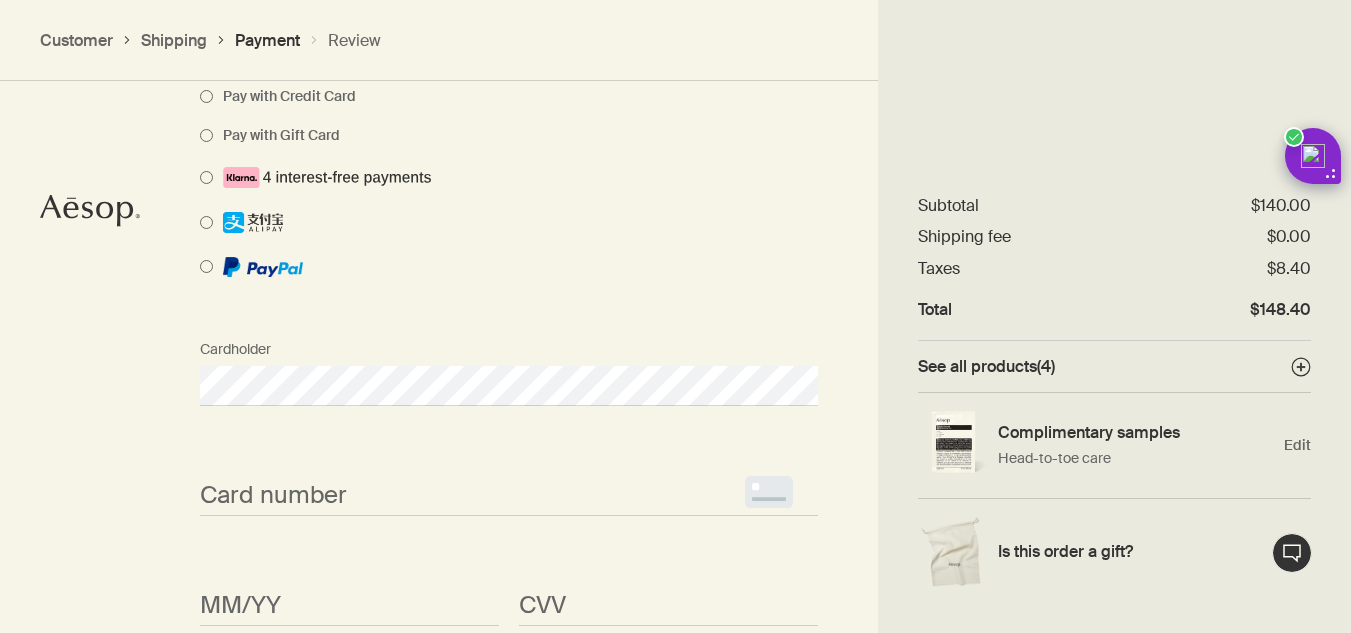 scroll, scrollTop: 2011, scrollLeft: 0, axis: vertical 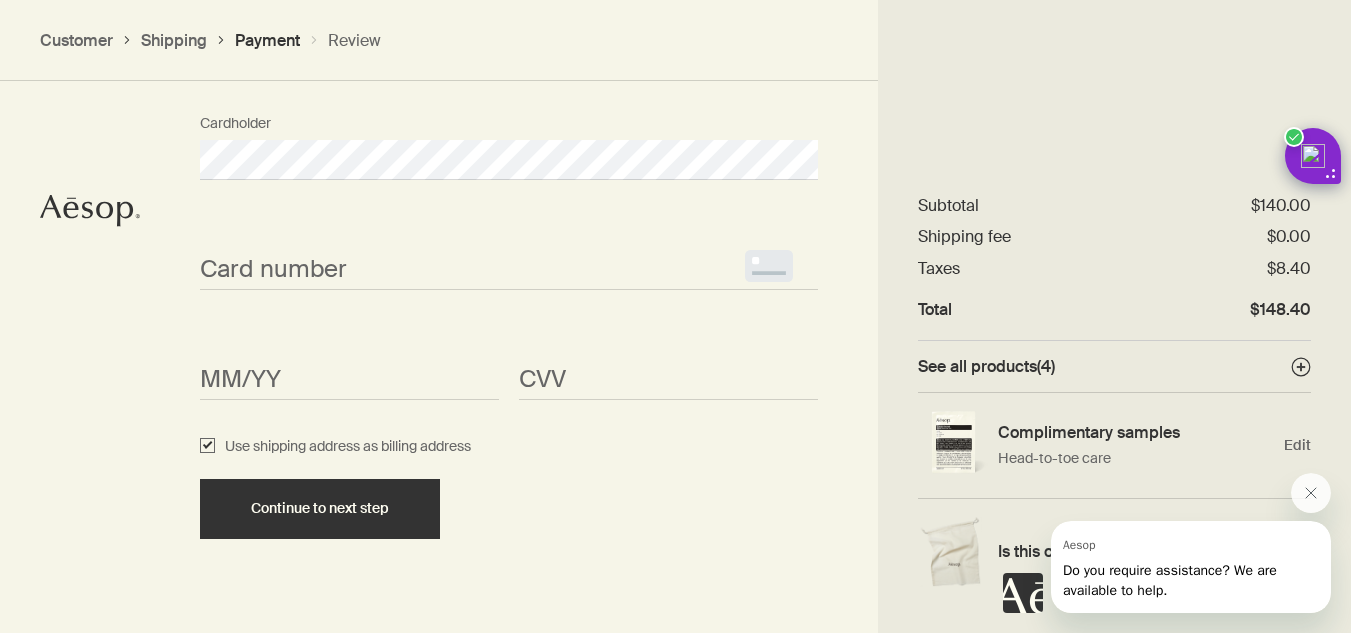 click on "Card number <p>Your browser does not support iframes.</p>" at bounding box center [509, 252] 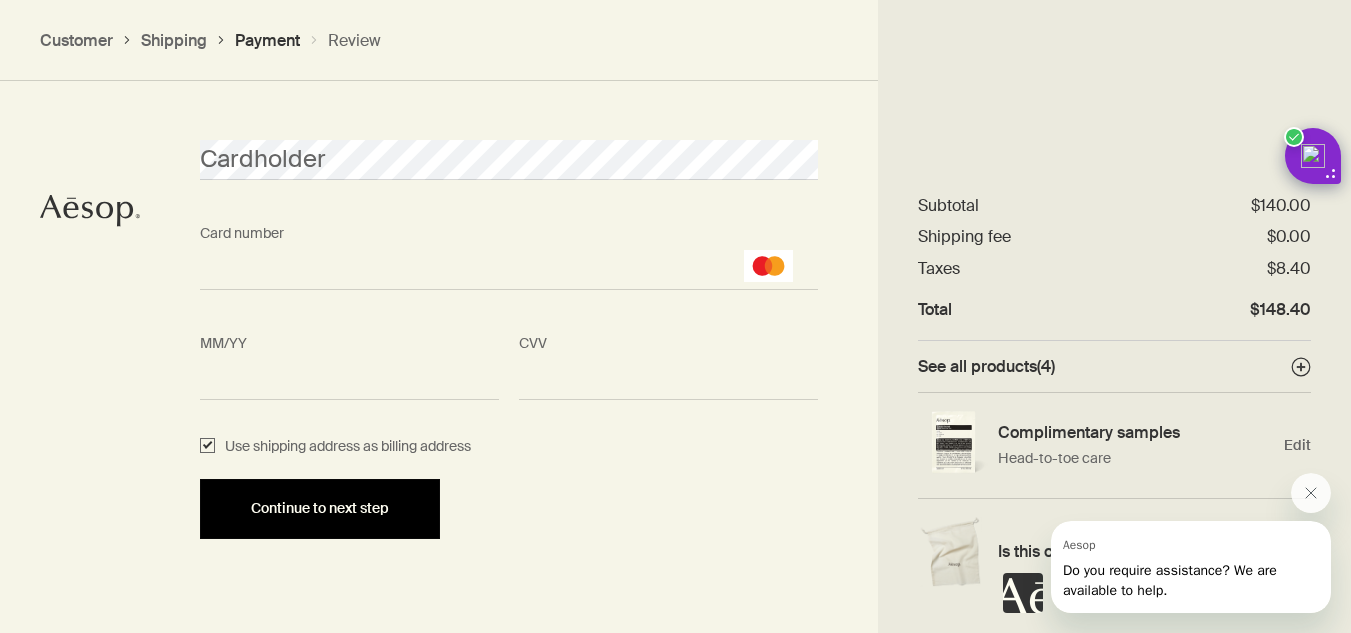 click on "Continue to next step" at bounding box center [320, 508] 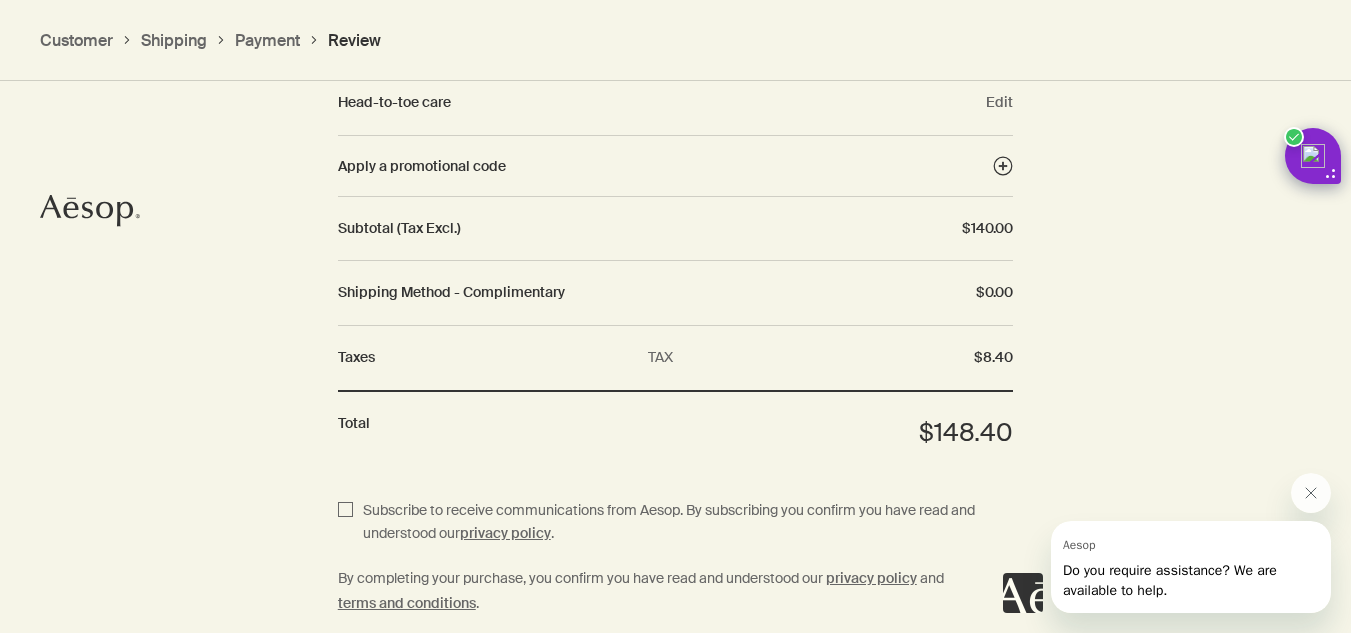 scroll, scrollTop: 2687, scrollLeft: 0, axis: vertical 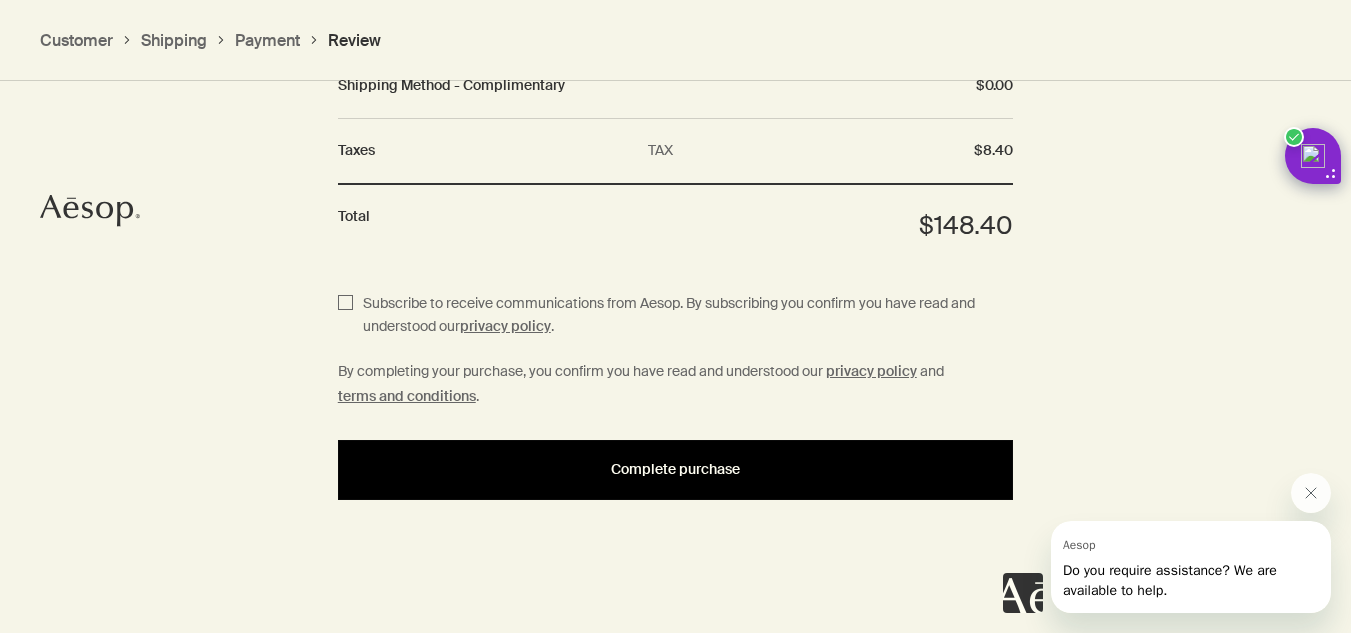 click on "Complete purchase" at bounding box center (675, 469) 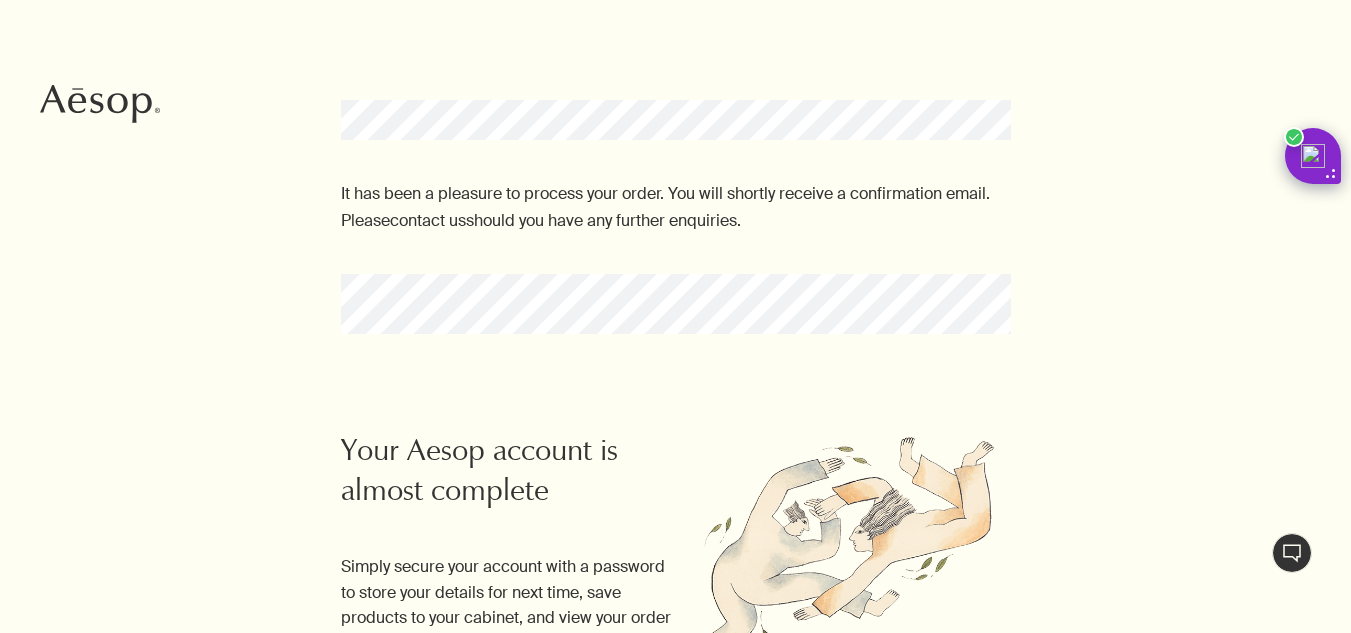 scroll, scrollTop: 145, scrollLeft: 0, axis: vertical 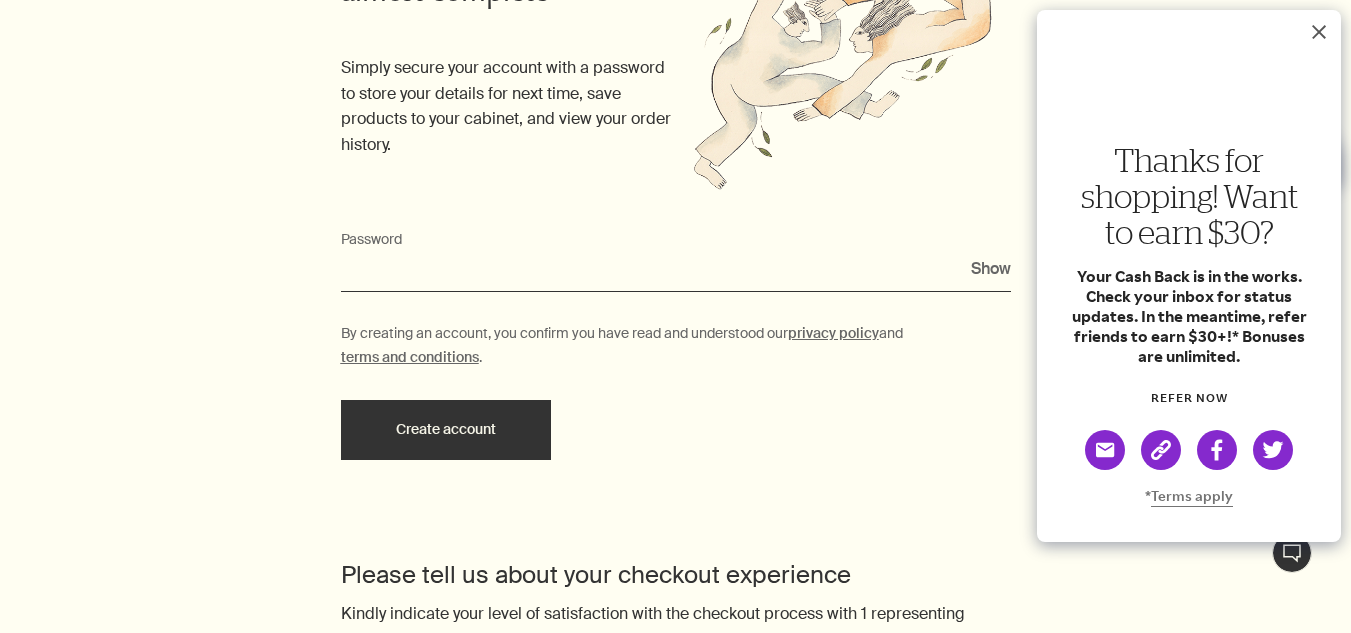click on "Password" at bounding box center (676, 273) 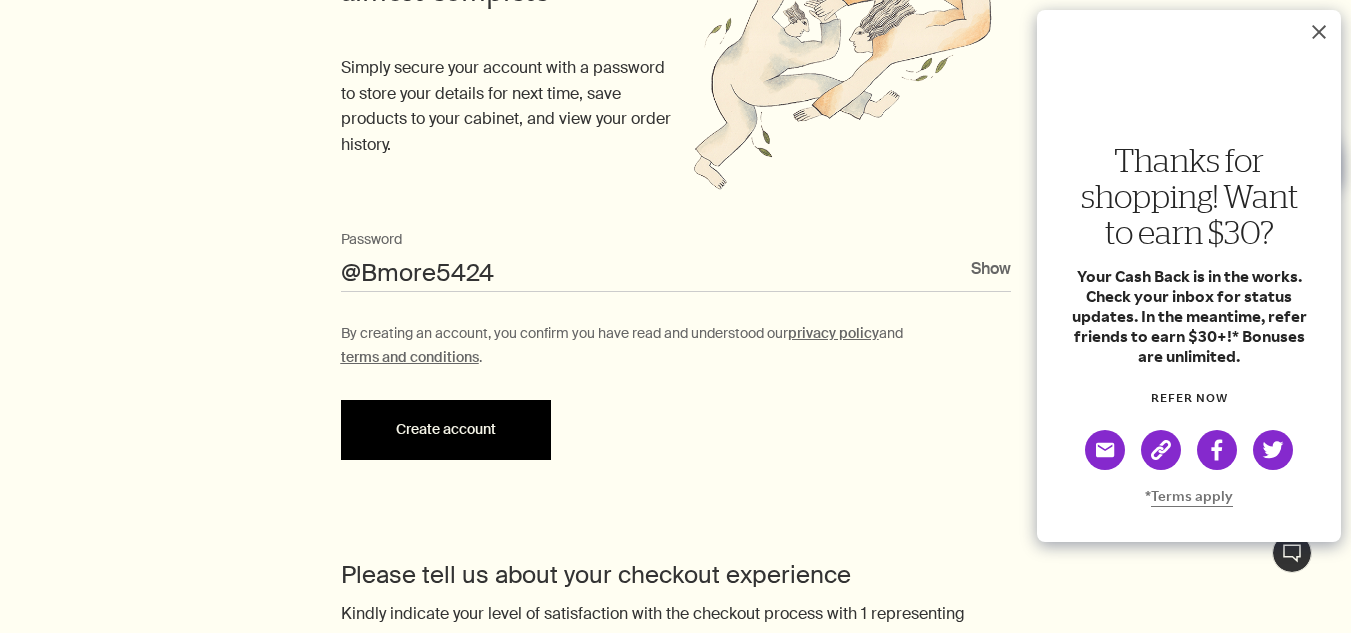 click on "Create account" at bounding box center [446, 430] 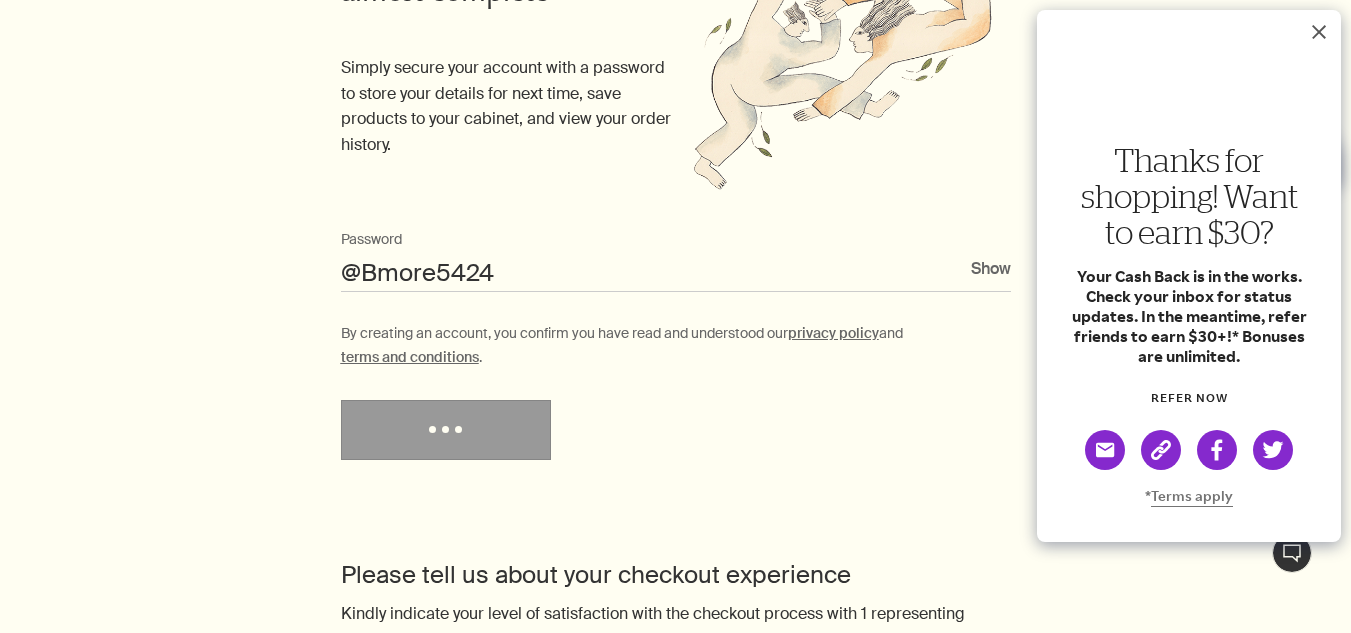 type on "••••••••••" 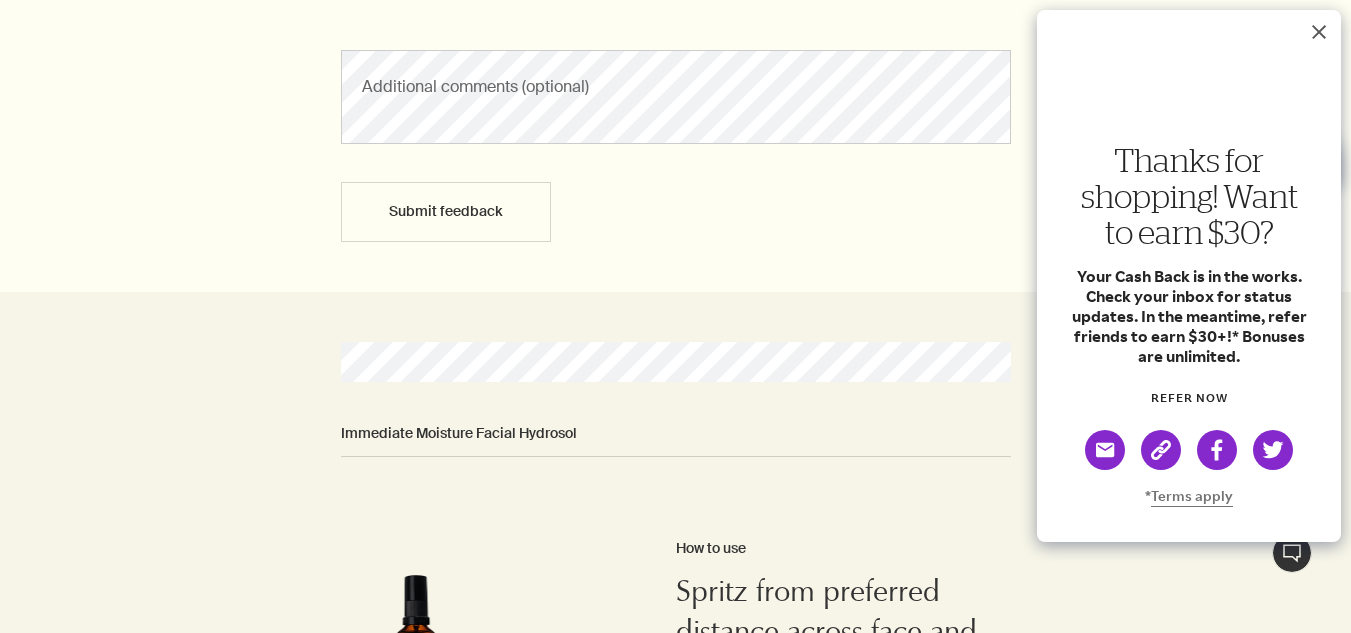 scroll, scrollTop: 1208, scrollLeft: 0, axis: vertical 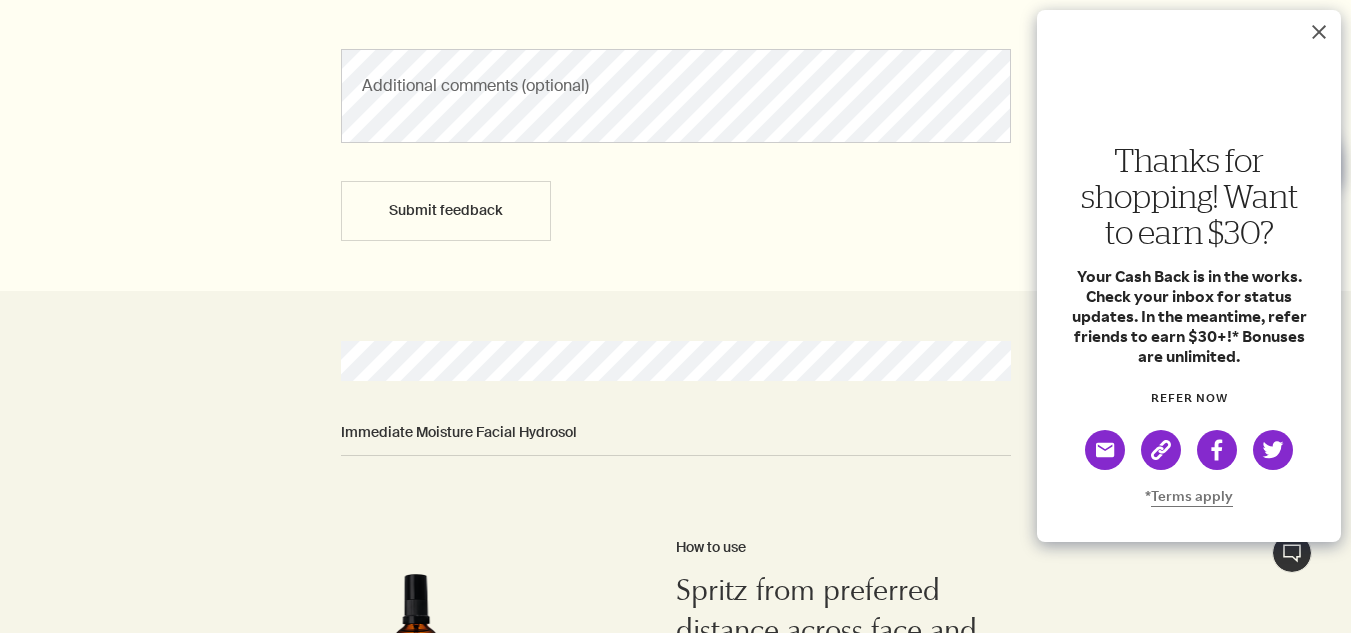 click 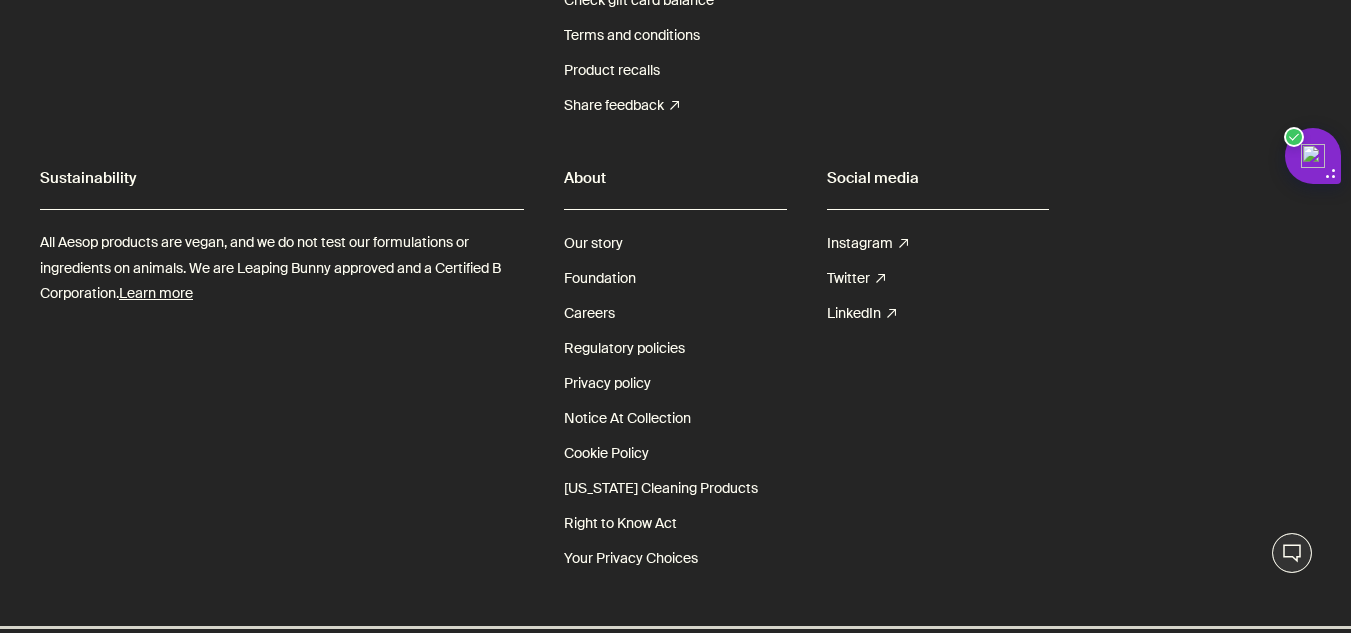 scroll, scrollTop: 5079, scrollLeft: 0, axis: vertical 